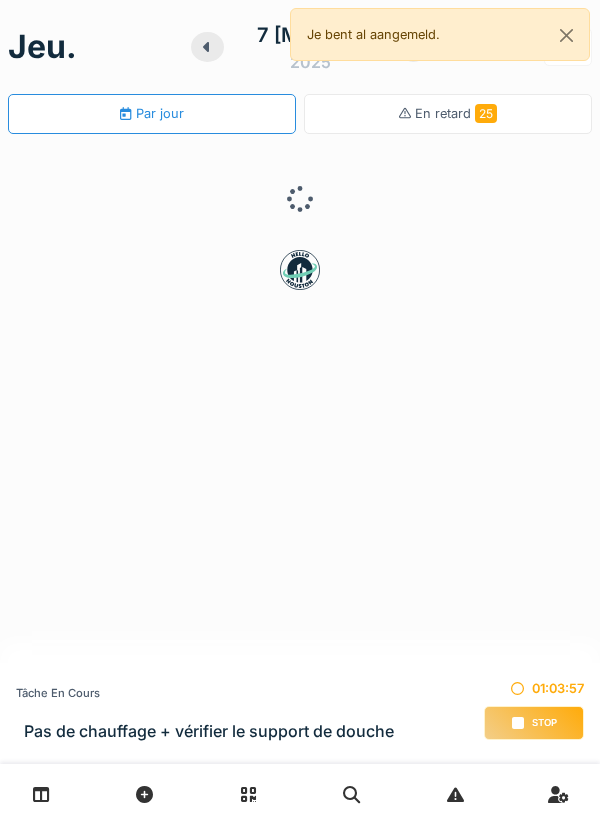 scroll, scrollTop: 0, scrollLeft: 0, axis: both 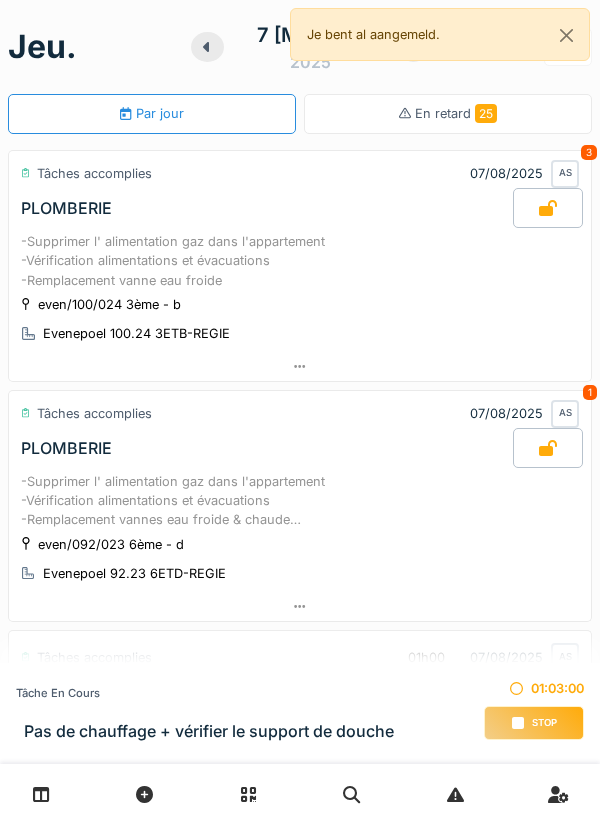 click on "Stop" at bounding box center (544, 723) 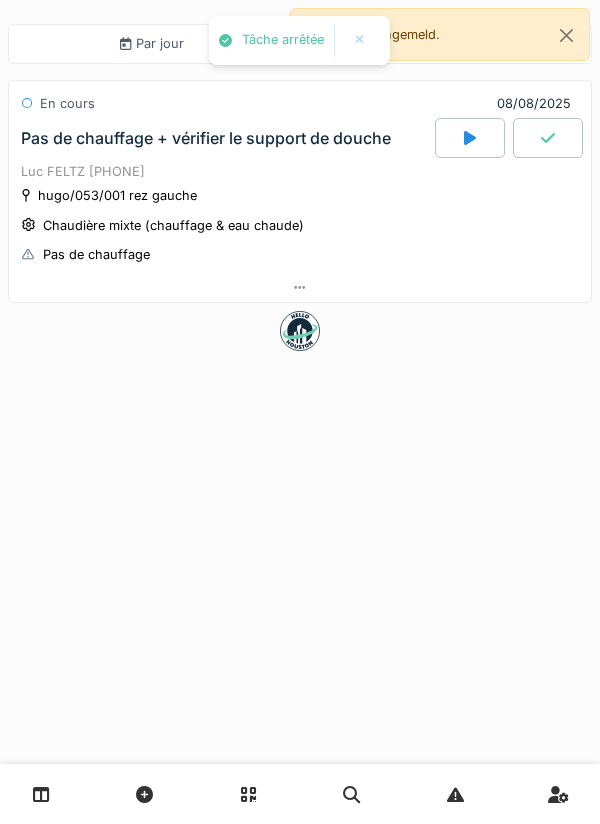 click at bounding box center [300, 287] 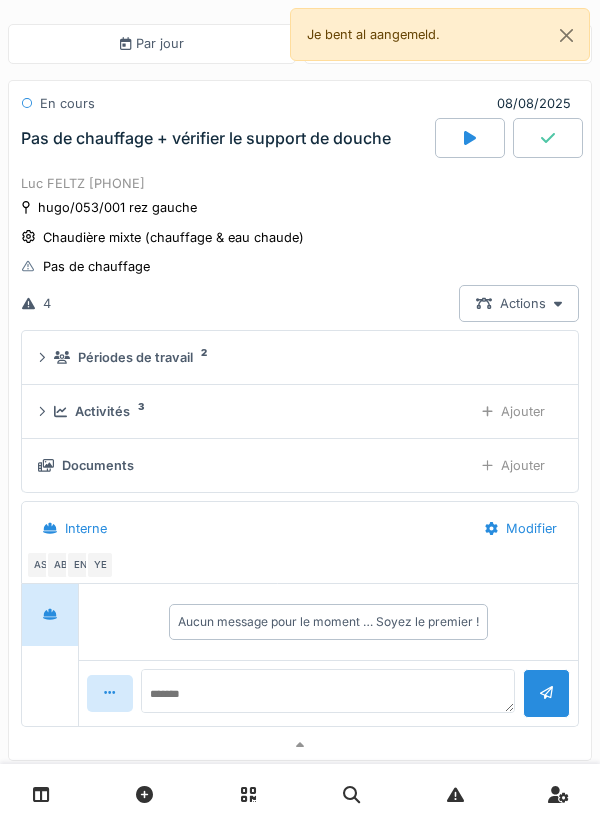 scroll, scrollTop: 93, scrollLeft: 0, axis: vertical 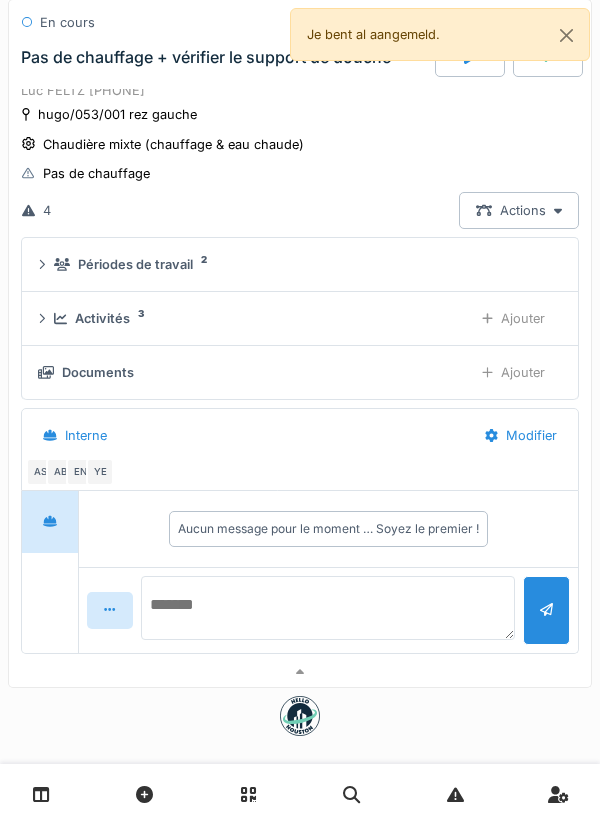 click at bounding box center [328, 608] 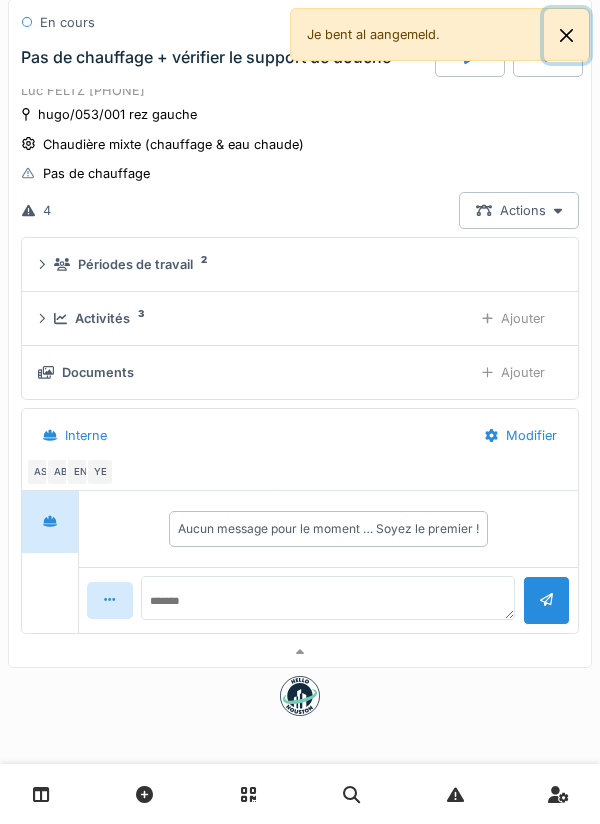 click at bounding box center [566, 35] 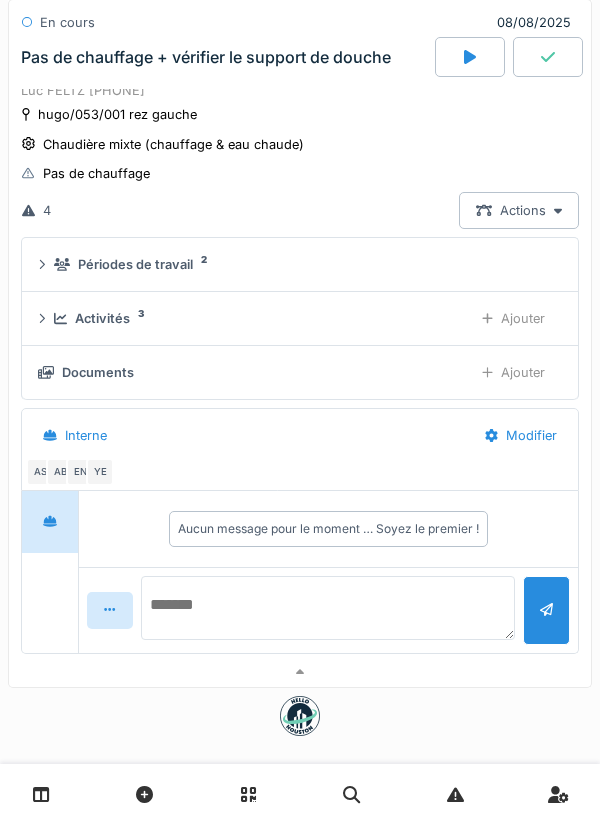 click at bounding box center (328, 608) 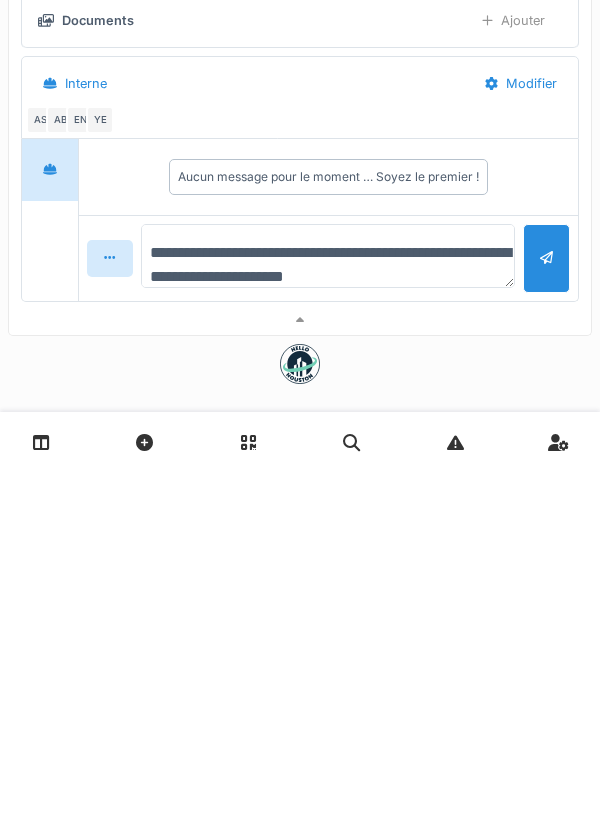 click on "**********" at bounding box center [328, 608] 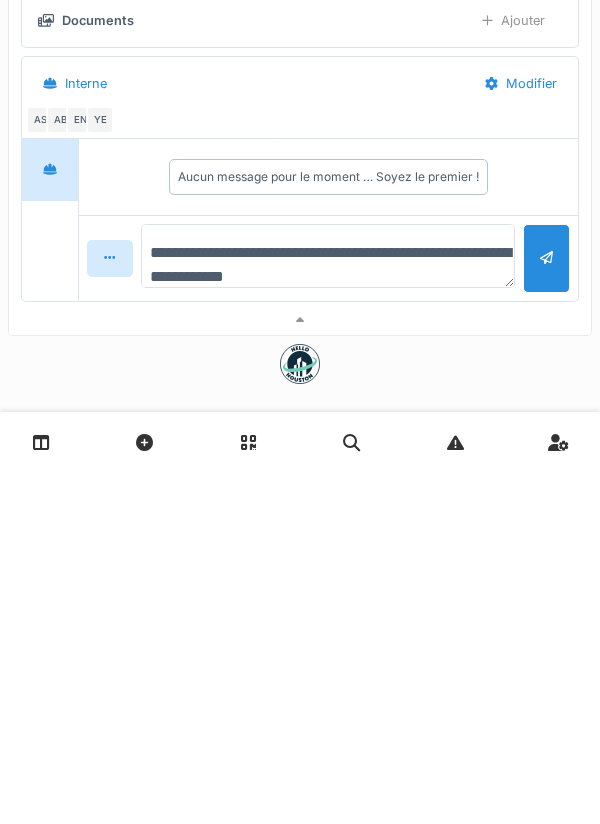 click on "**********" at bounding box center (328, 608) 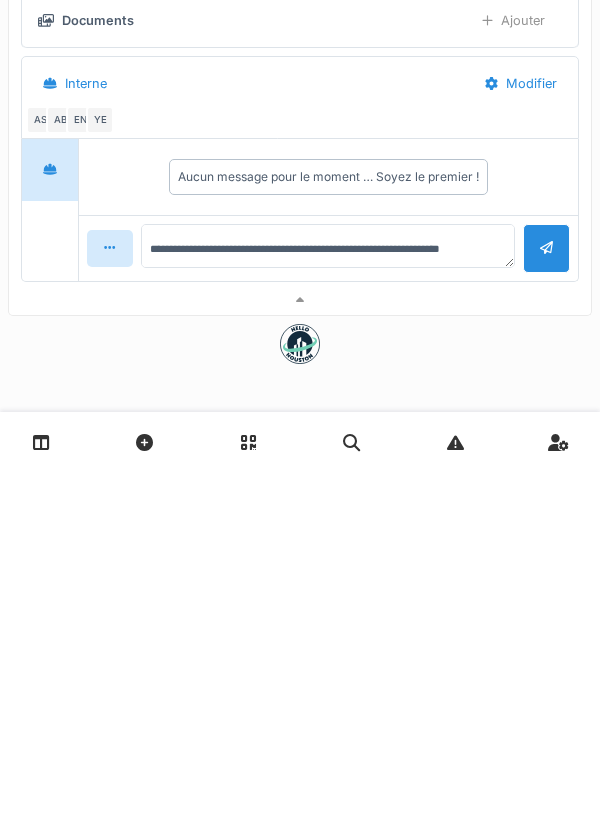 click at bounding box center [546, 600] 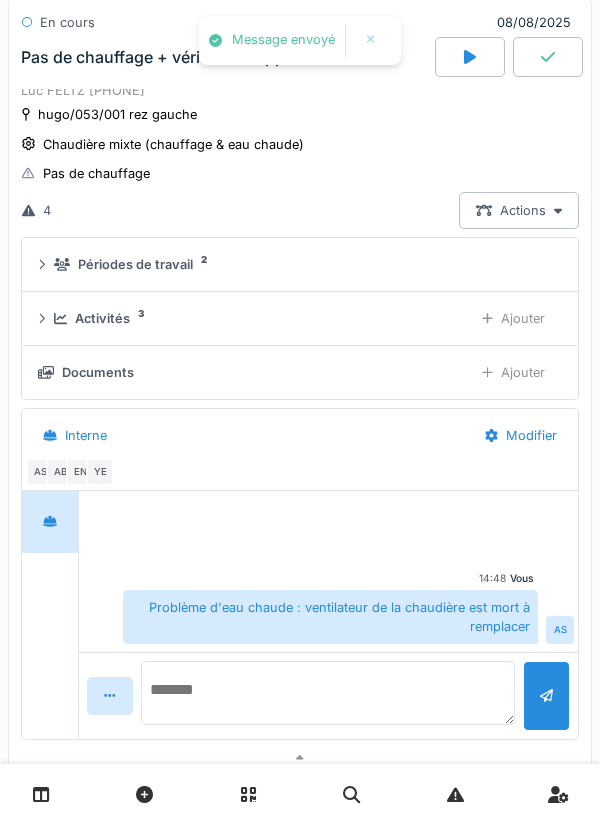 click at bounding box center [328, 693] 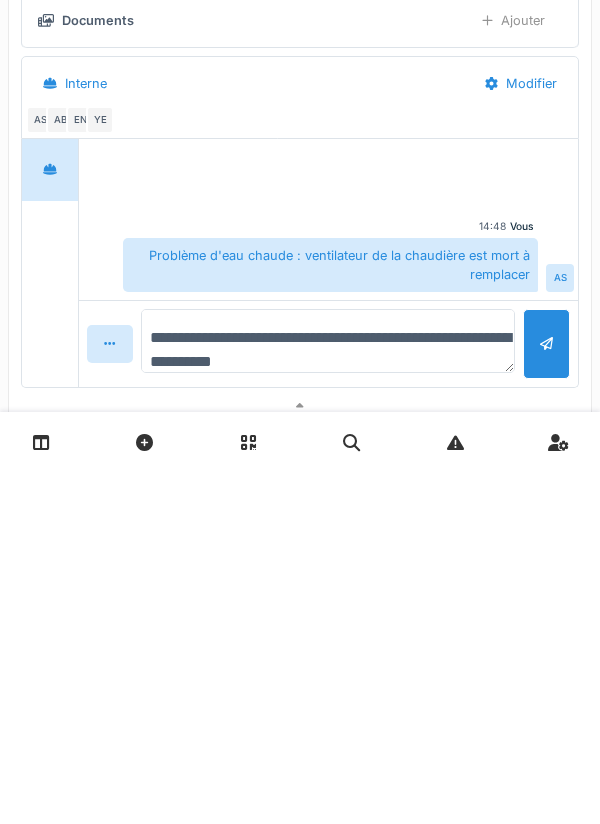 type on "**********" 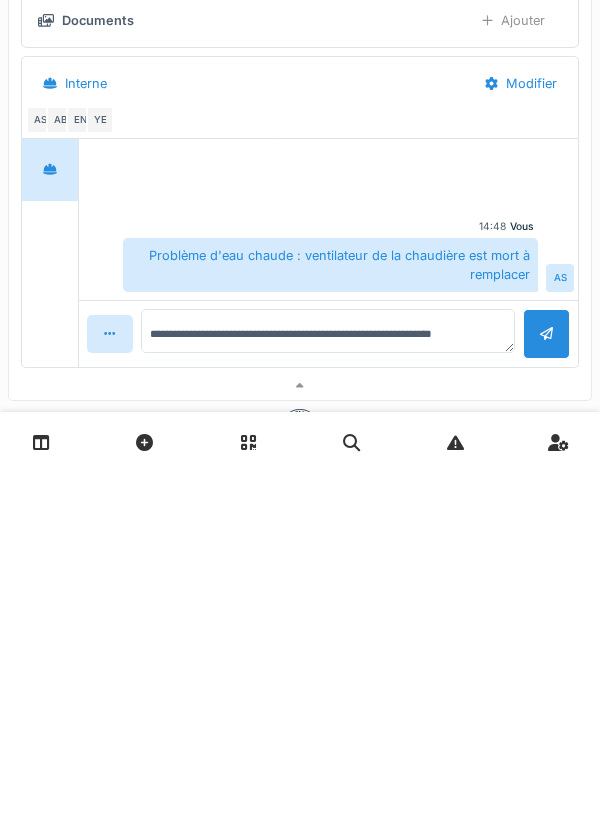 click at bounding box center [546, 685] 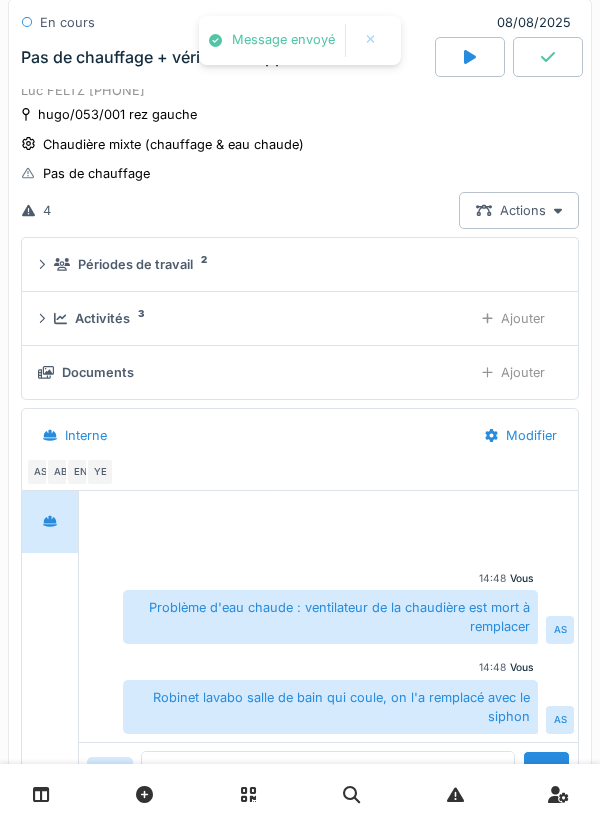 click on "Ajouter" at bounding box center (513, 372) 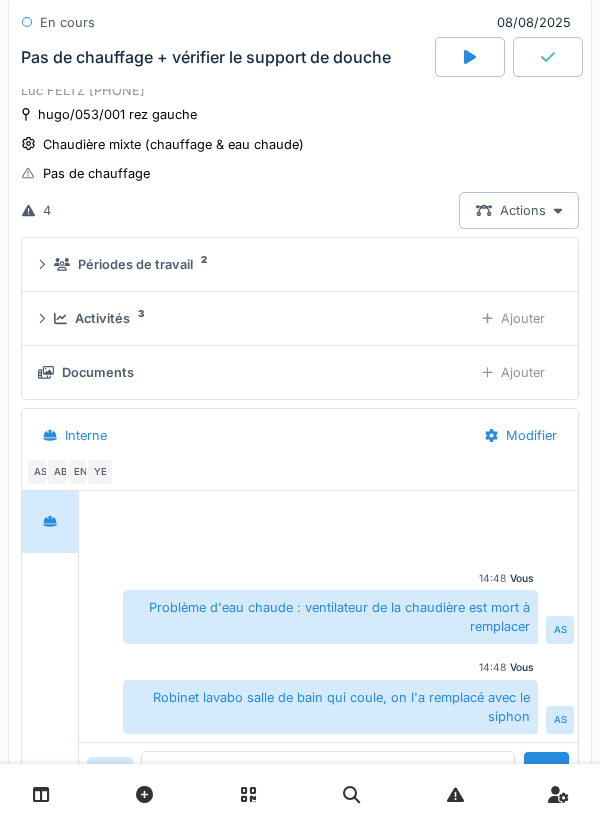 click on "Ajouter" at bounding box center (513, 318) 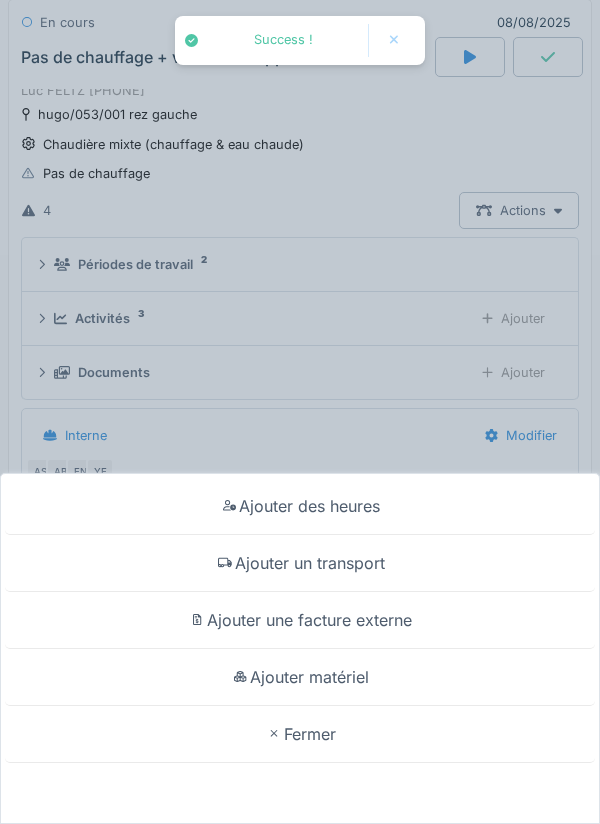click on "Ajouter matériel" at bounding box center (300, 677) 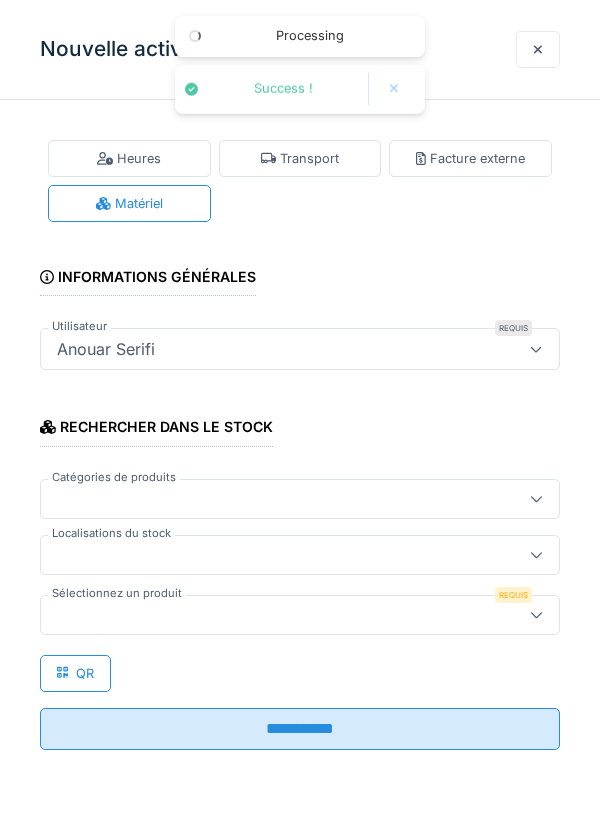 click at bounding box center (274, 555) 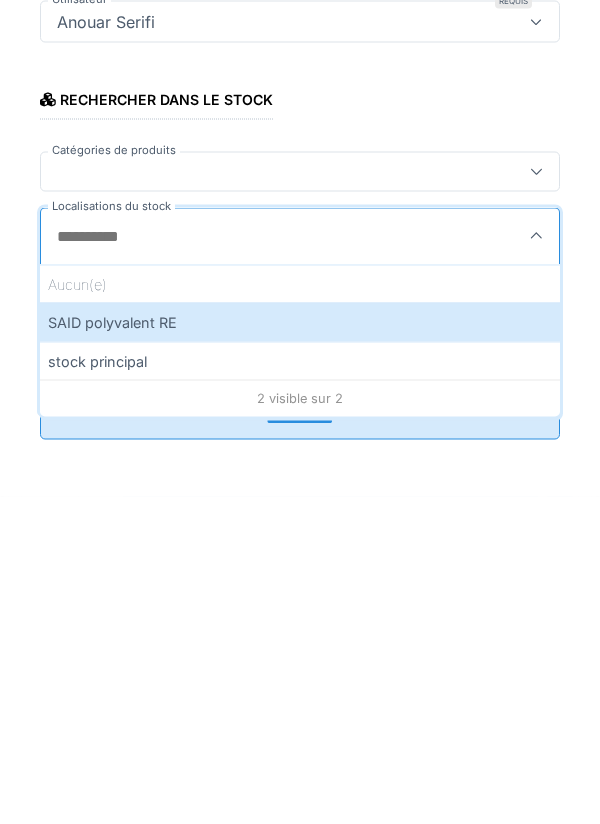 click on "SAID polyvalent RE" at bounding box center (300, 649) 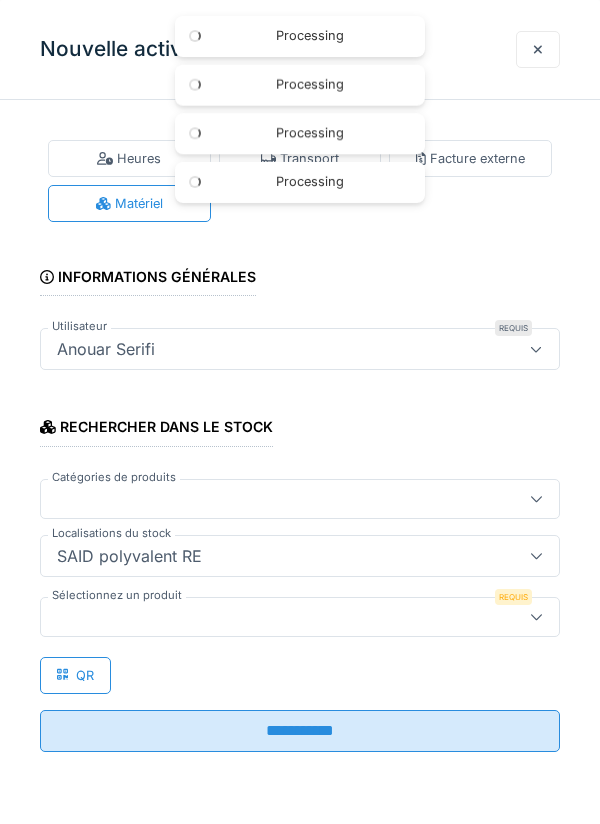 click at bounding box center (274, 617) 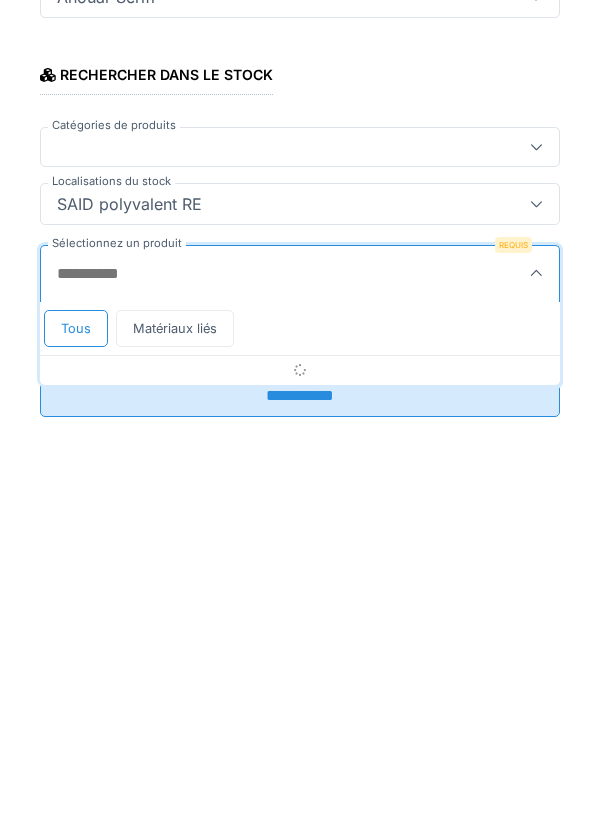 scroll, scrollTop: 1, scrollLeft: 0, axis: vertical 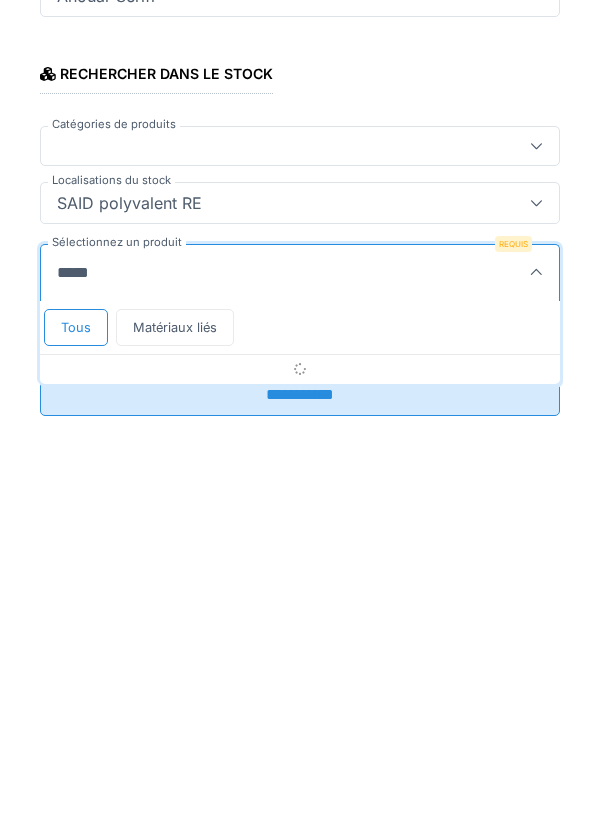 type on "********" 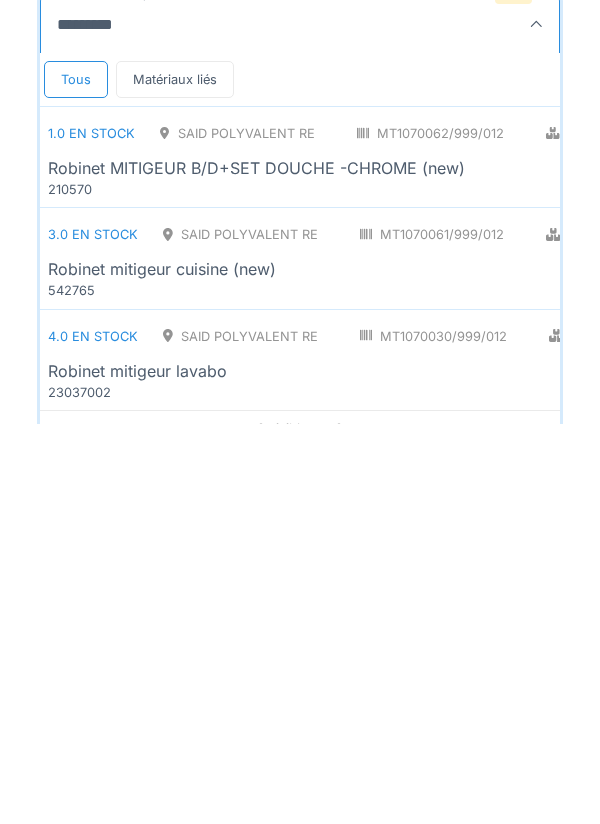 scroll, scrollTop: 223, scrollLeft: 0, axis: vertical 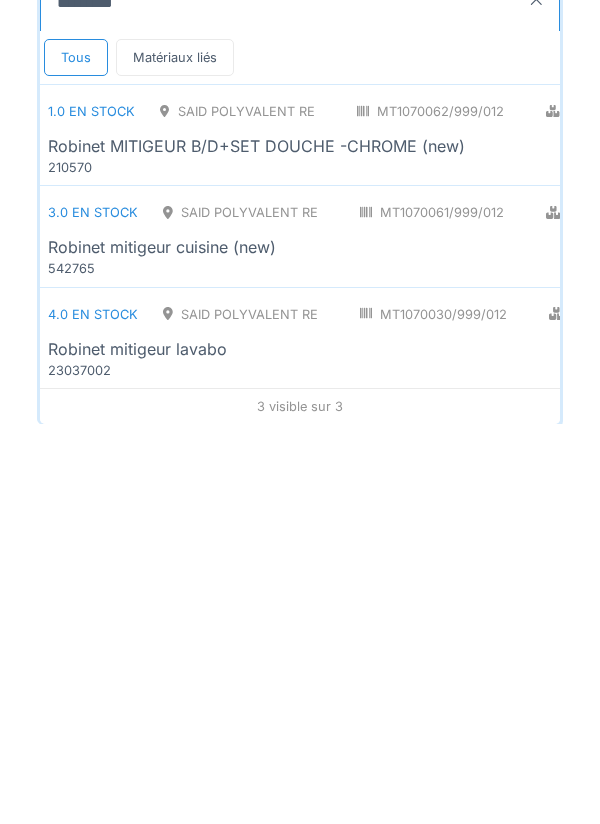 click on "Robinet mitigeur lavabo" at bounding box center [450, 749] 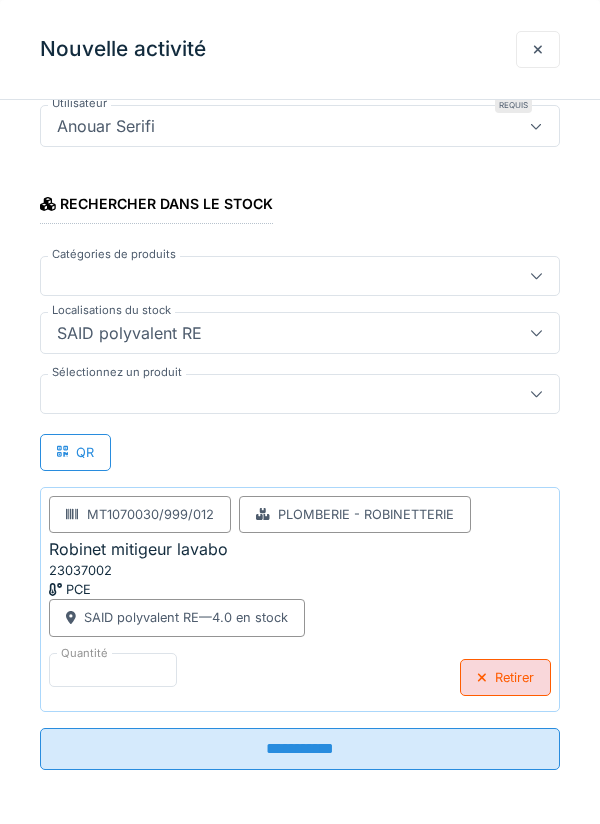 click at bounding box center [274, 394] 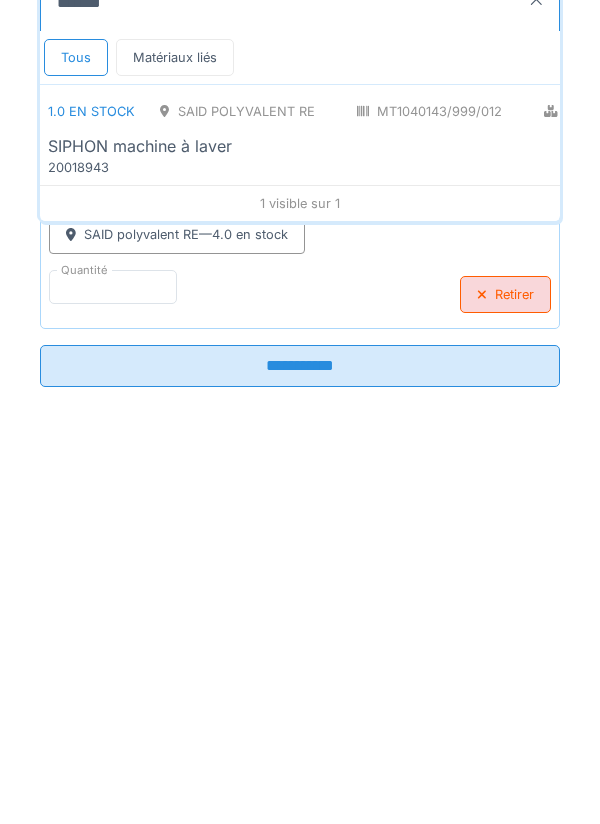 scroll, scrollTop: 242, scrollLeft: 0, axis: vertical 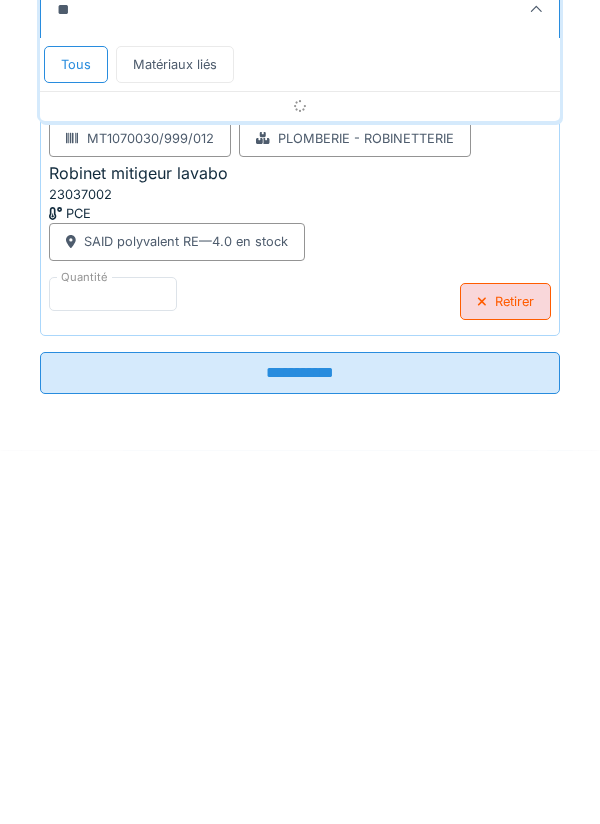 type on "*" 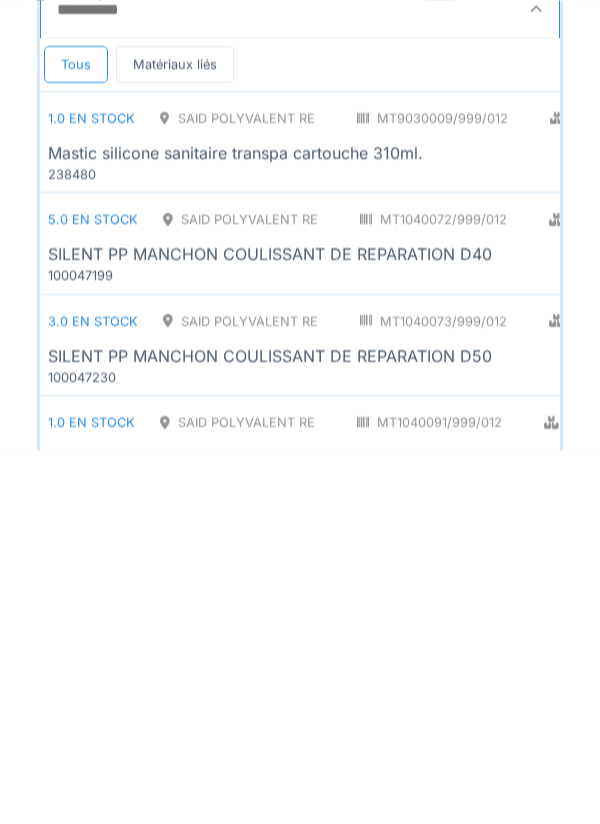 scroll, scrollTop: 240, scrollLeft: 0, axis: vertical 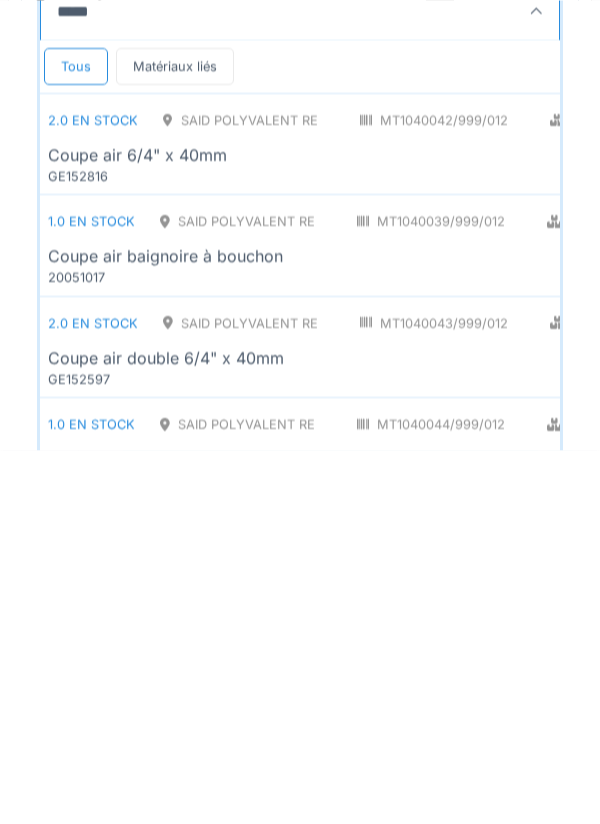 type on "*****" 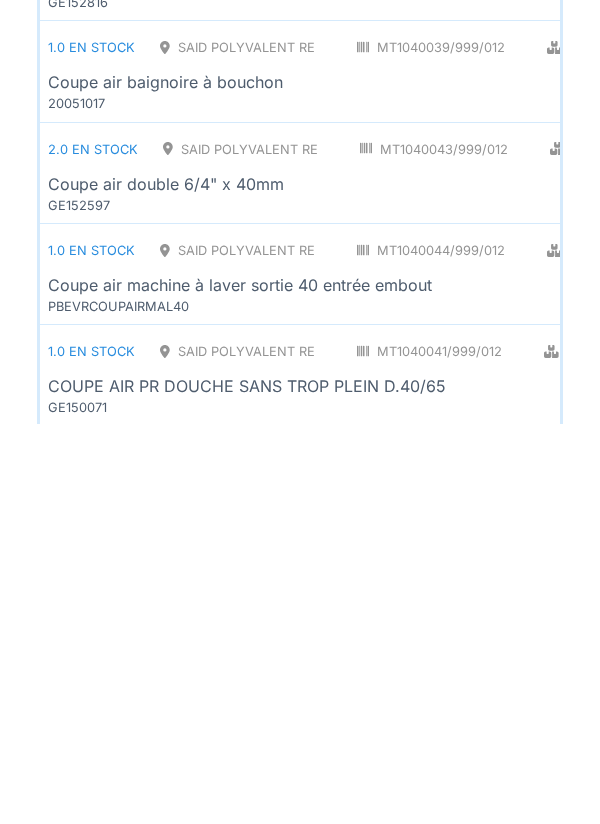 scroll, scrollTop: 527, scrollLeft: 0, axis: vertical 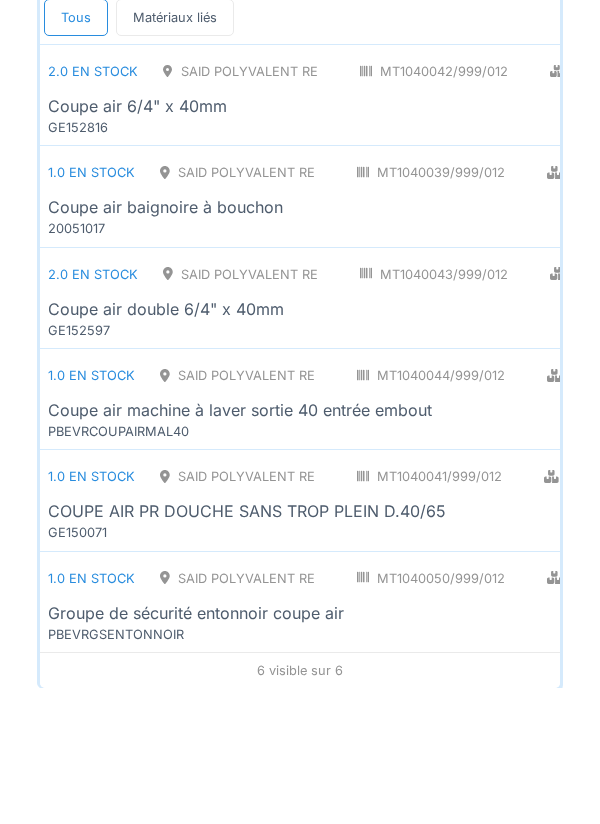 click on "MT1040042/999/012" at bounding box center (434, 207) 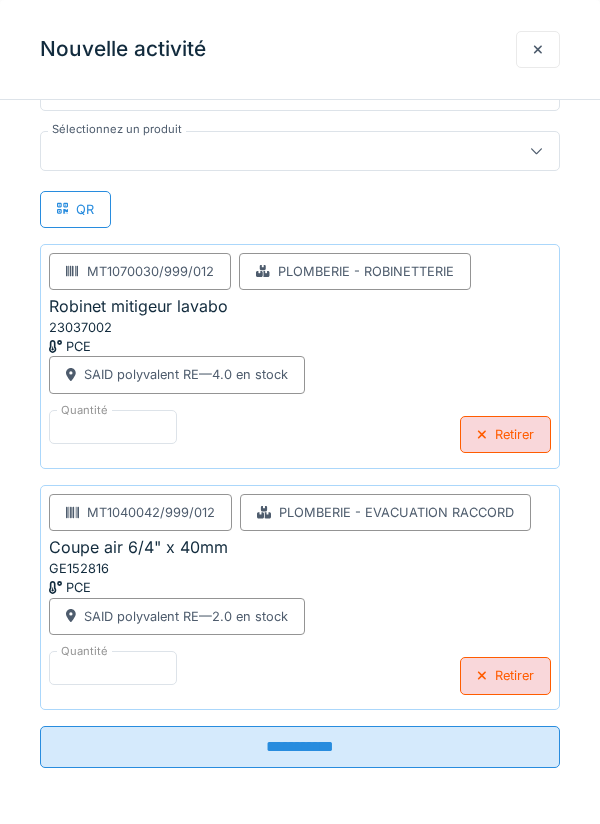 scroll, scrollTop: 466, scrollLeft: 0, axis: vertical 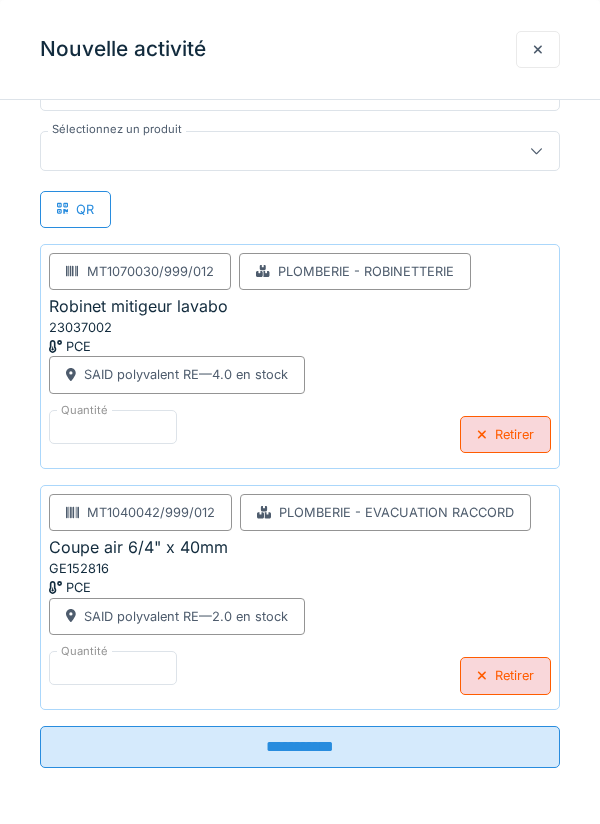 click on "**********" at bounding box center [300, 747] 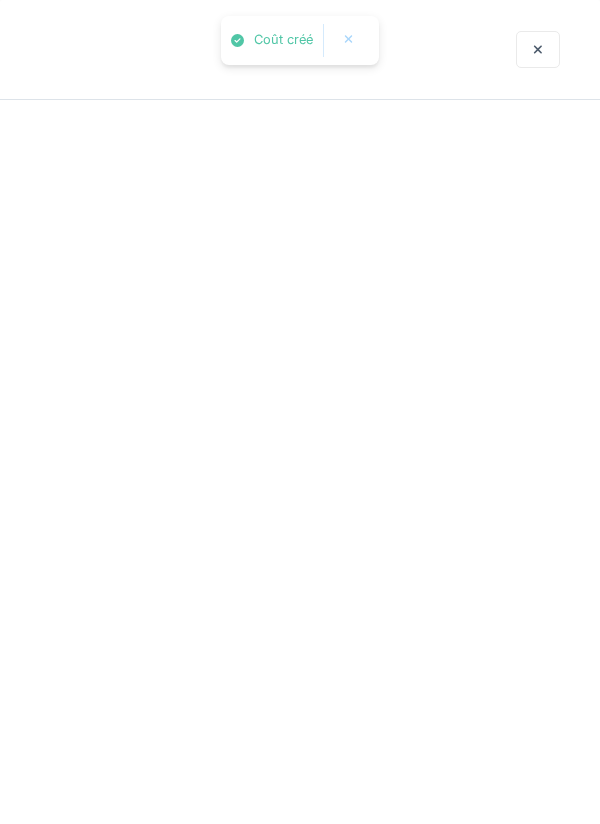 scroll, scrollTop: 0, scrollLeft: 0, axis: both 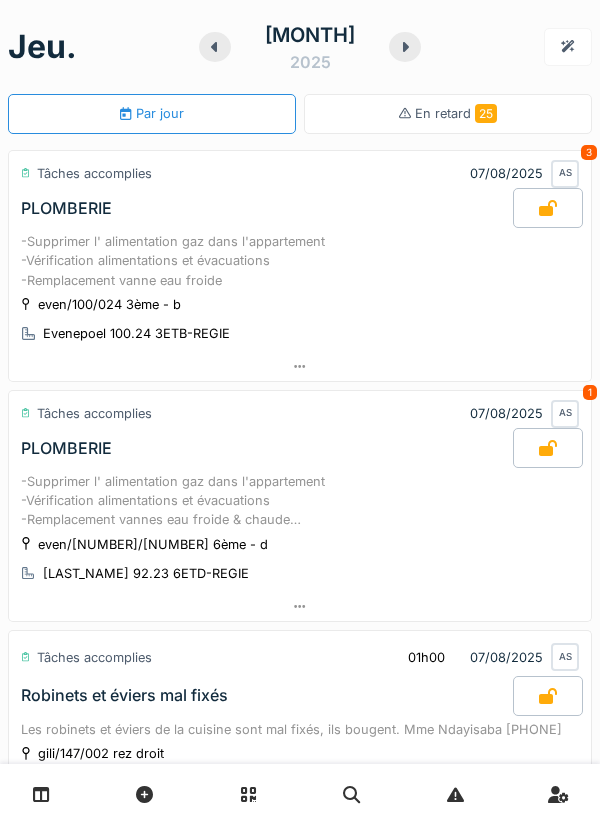 click at bounding box center (405, 47) 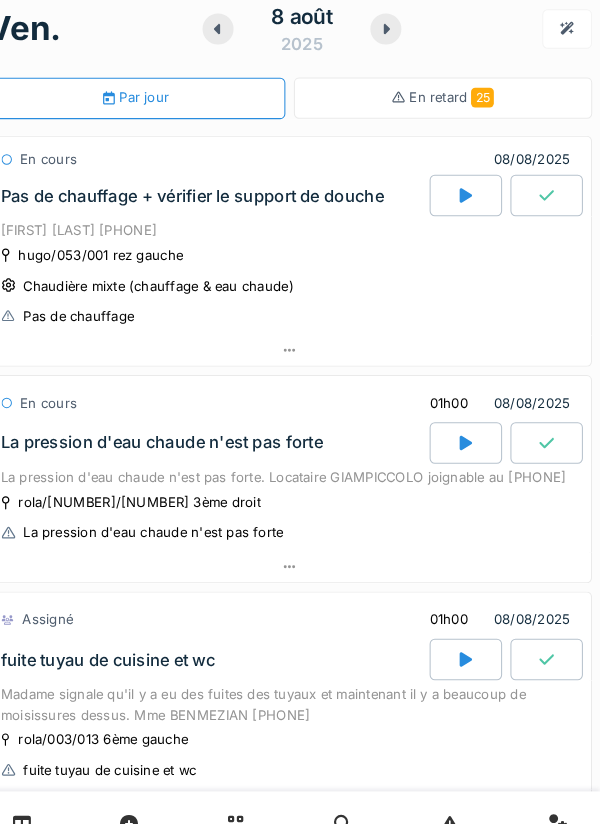 scroll, scrollTop: 0, scrollLeft: 0, axis: both 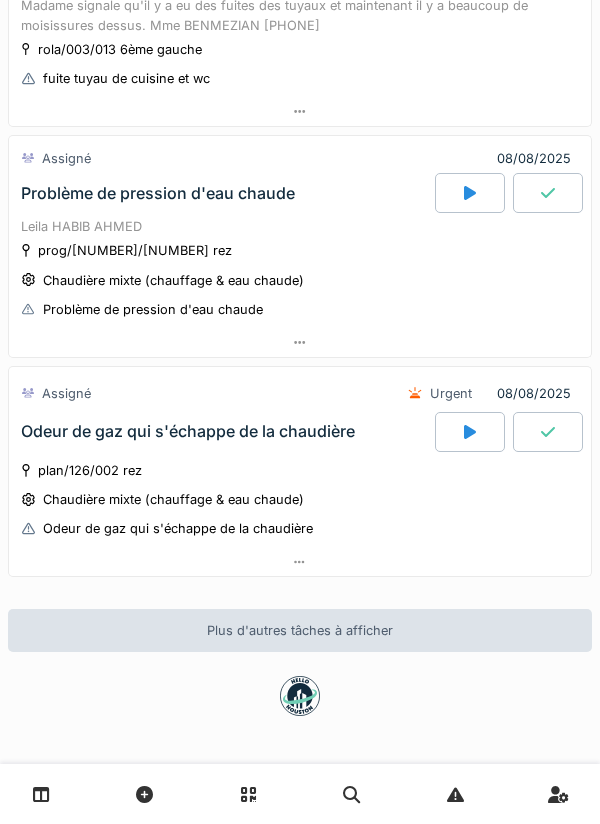 click on "Odeur de gaz qui s'échappe de la chaudière" at bounding box center [226, 432] 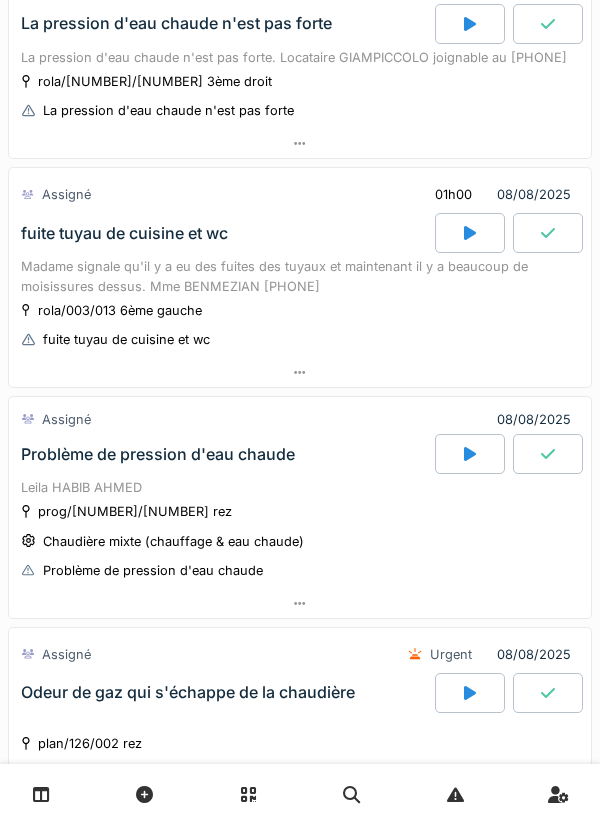 scroll, scrollTop: 0, scrollLeft: 0, axis: both 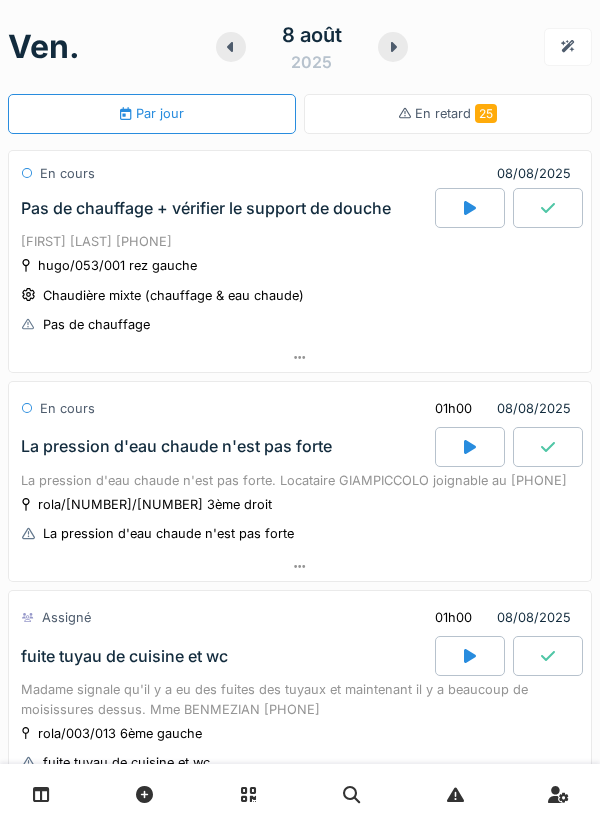 click at bounding box center [231, 47] 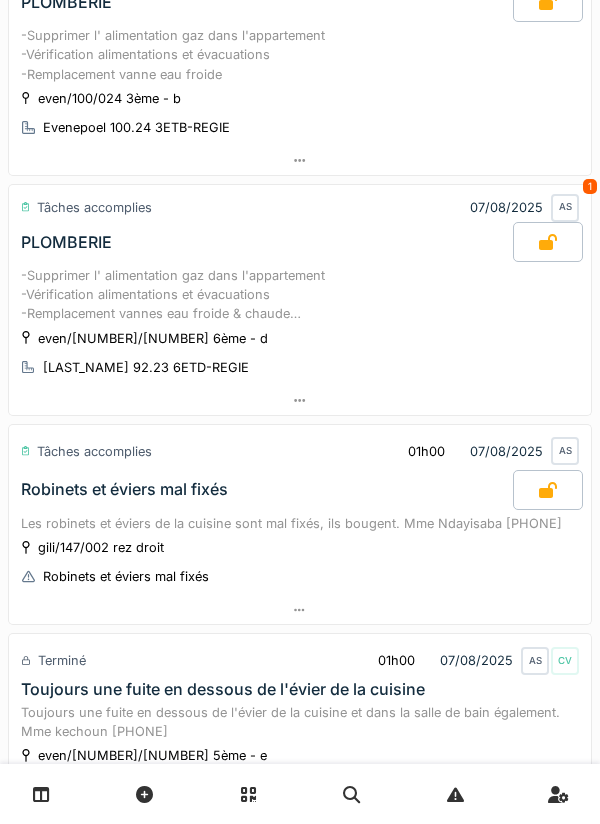 scroll, scrollTop: 664, scrollLeft: 0, axis: vertical 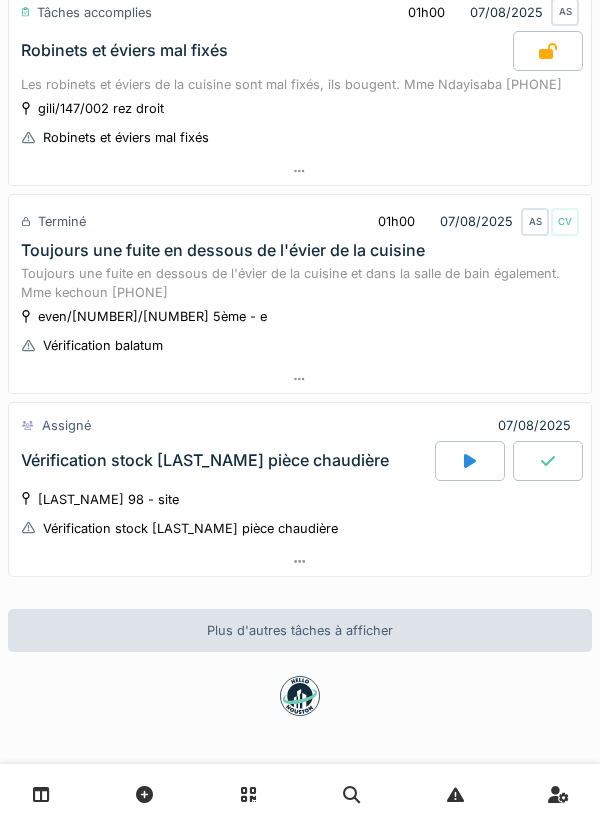click 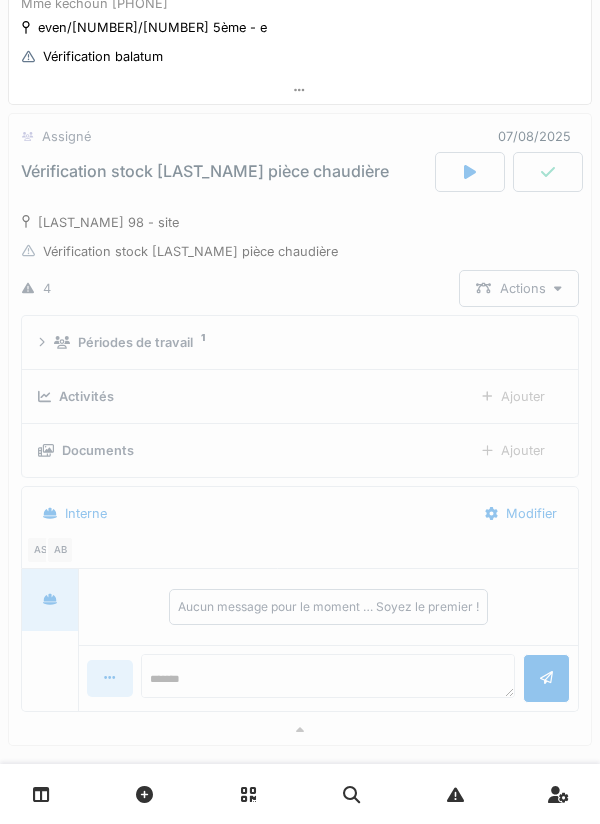 scroll, scrollTop: 986, scrollLeft: 0, axis: vertical 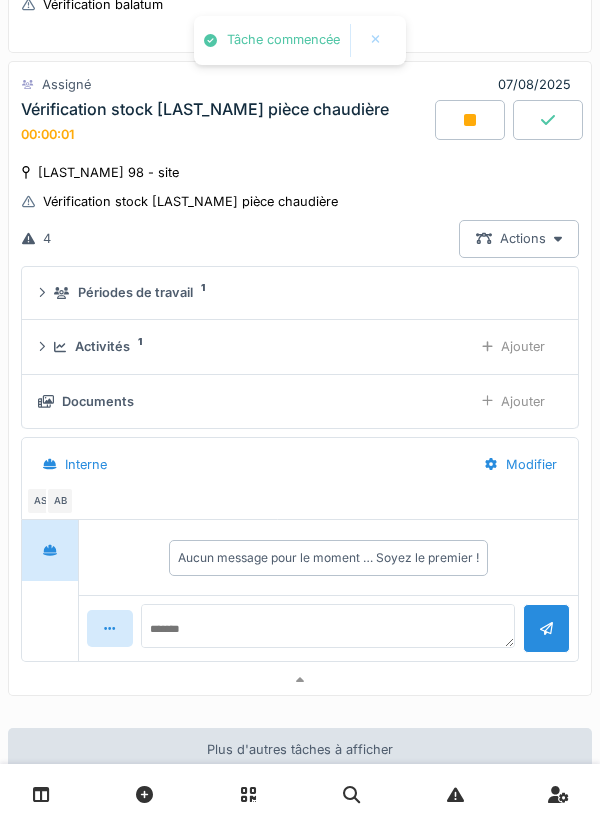 click on "Activités 1" at bounding box center (255, 346) 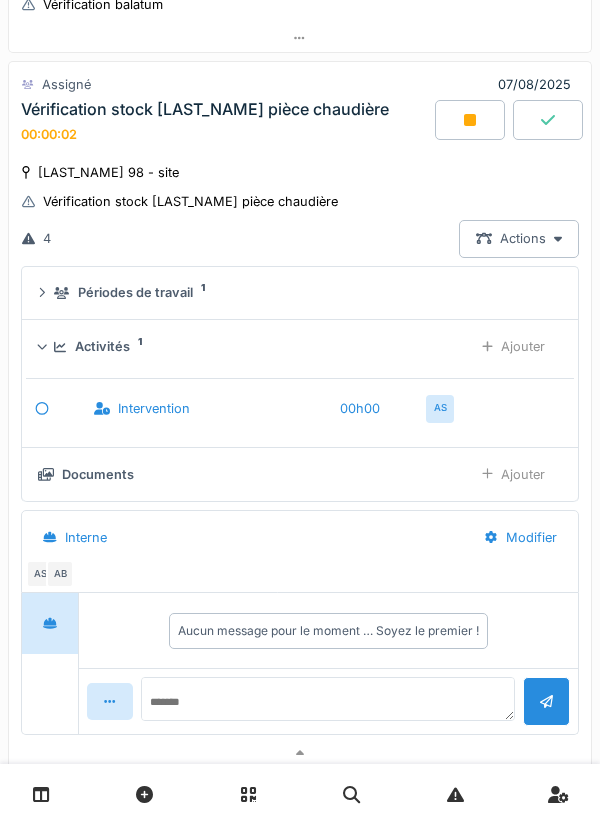 click on "Ajouter" at bounding box center (513, 346) 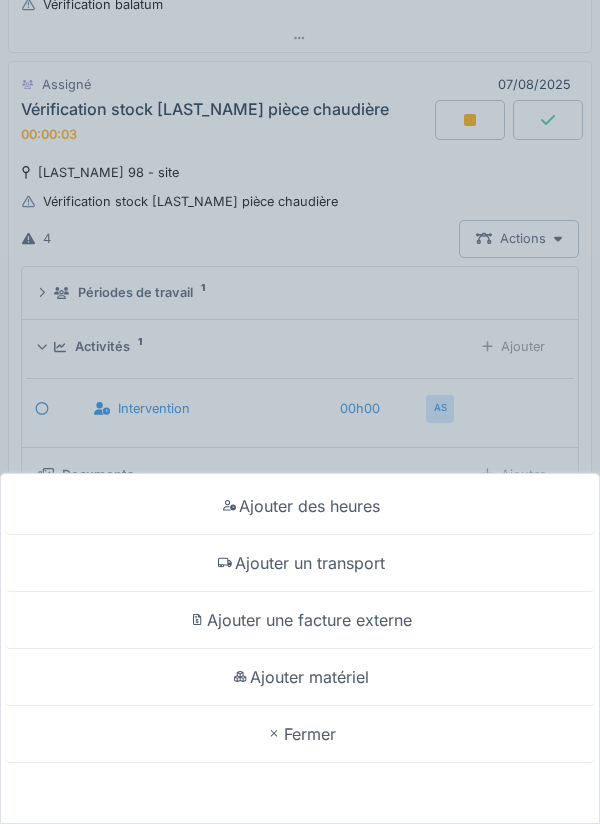 click on "Ajouter matériel" at bounding box center [300, 677] 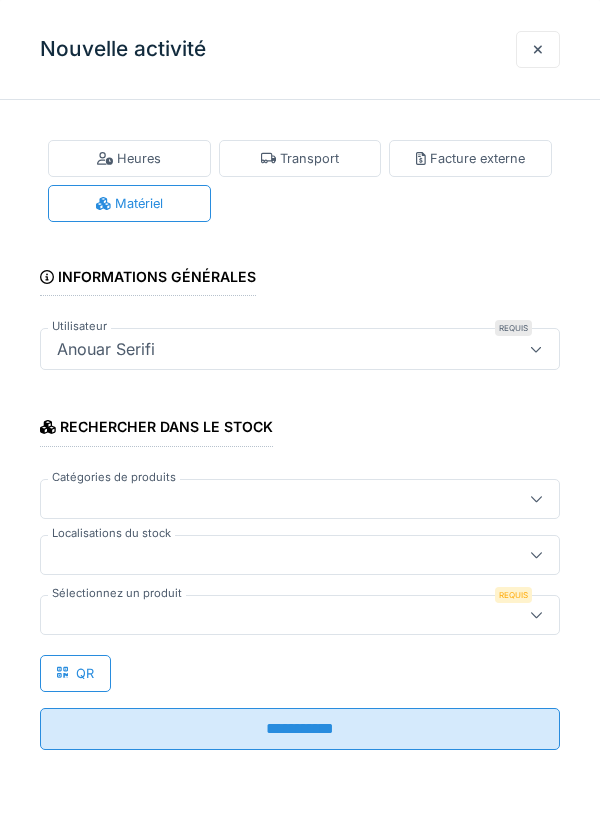 click on "Transport" at bounding box center (300, 158) 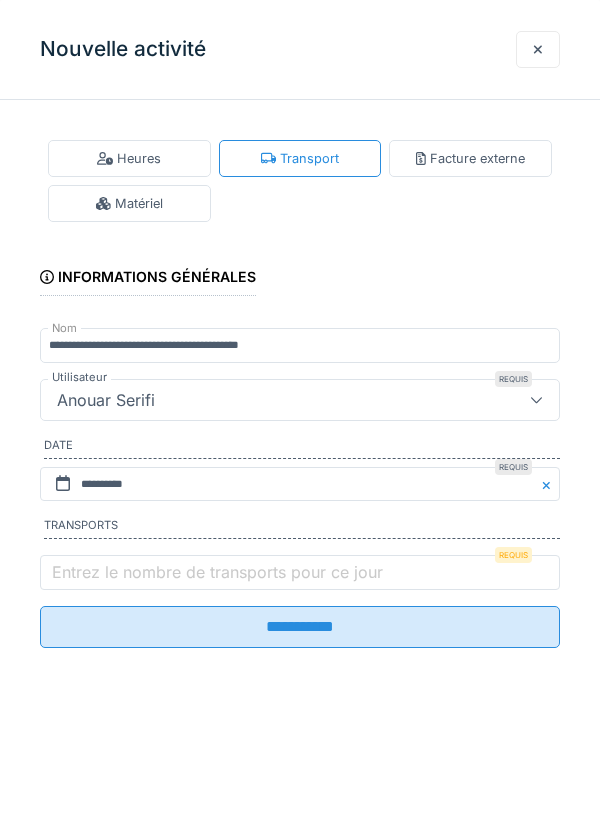 click on "**********" at bounding box center [300, 627] 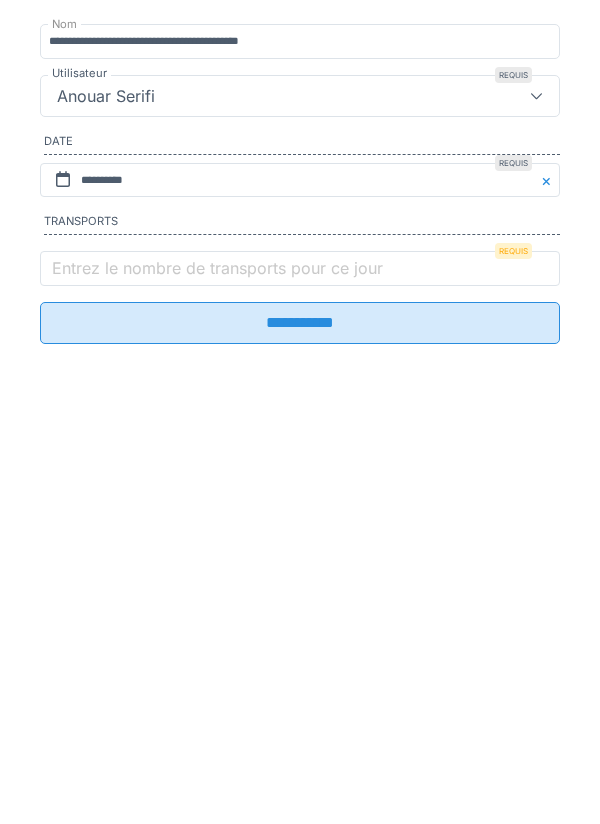 click on "Entrez le nombre de transports pour ce jour" at bounding box center (217, 572) 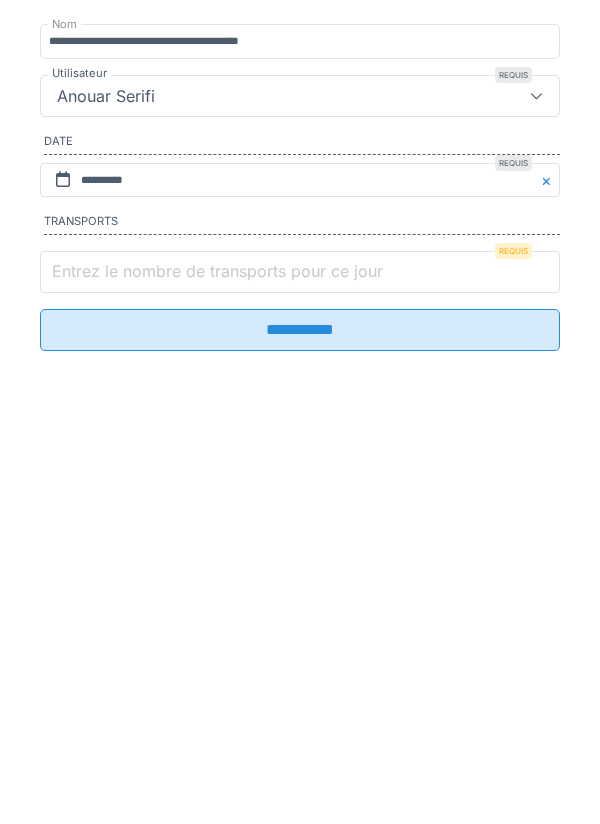 click on "Entrez le nombre de transports pour ce jour" at bounding box center (300, 576) 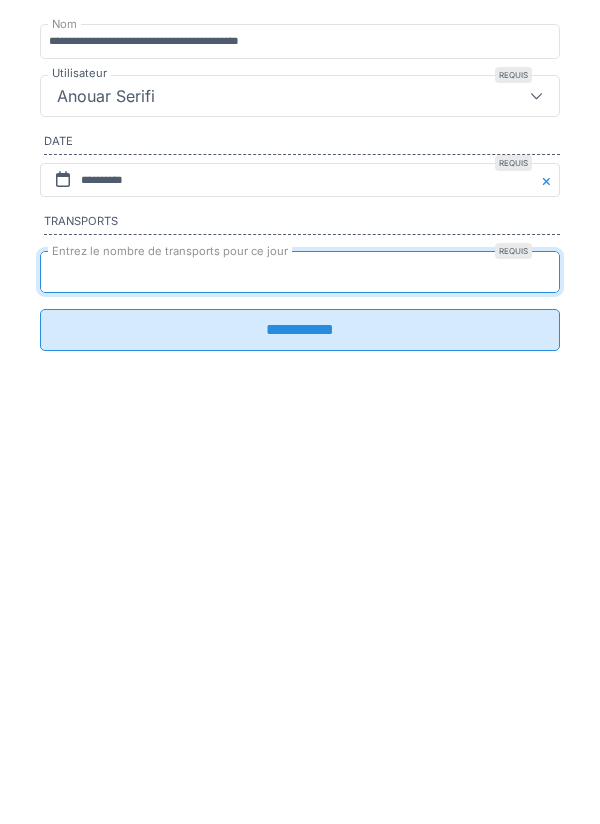 type on "*" 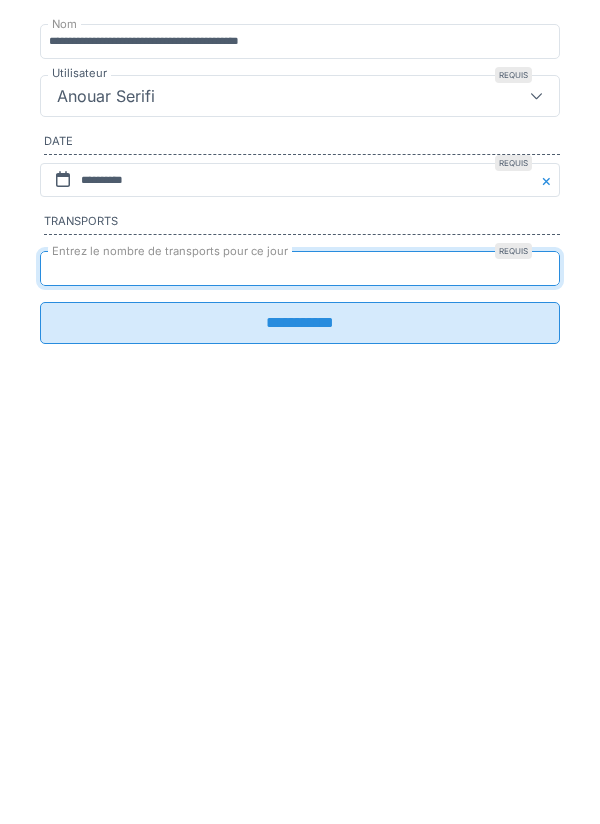 click on "**********" at bounding box center (300, 627) 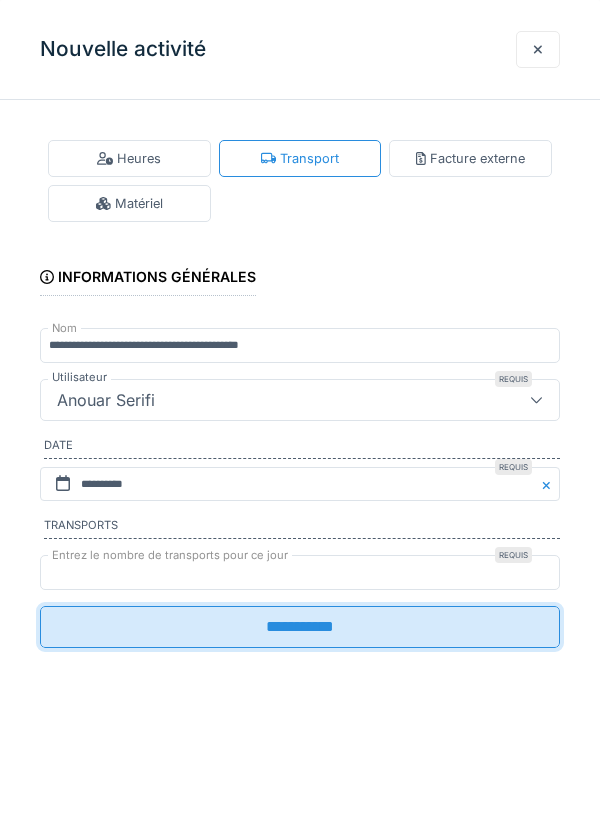 click on "**********" at bounding box center (300, 627) 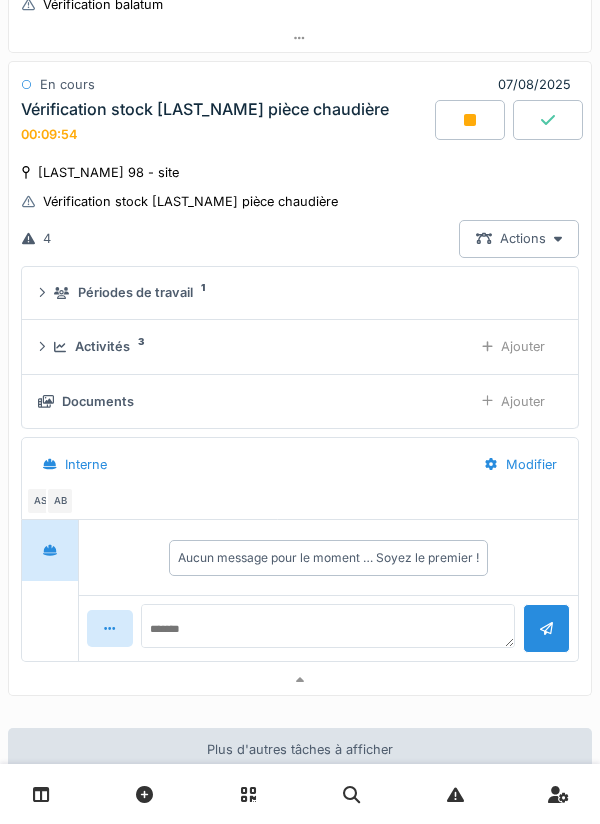 click at bounding box center [470, 120] 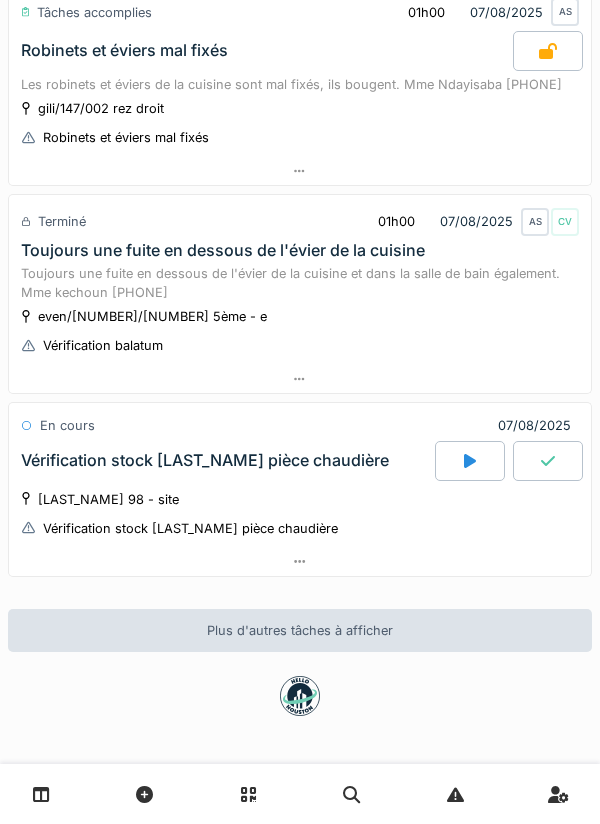scroll, scrollTop: 663, scrollLeft: 0, axis: vertical 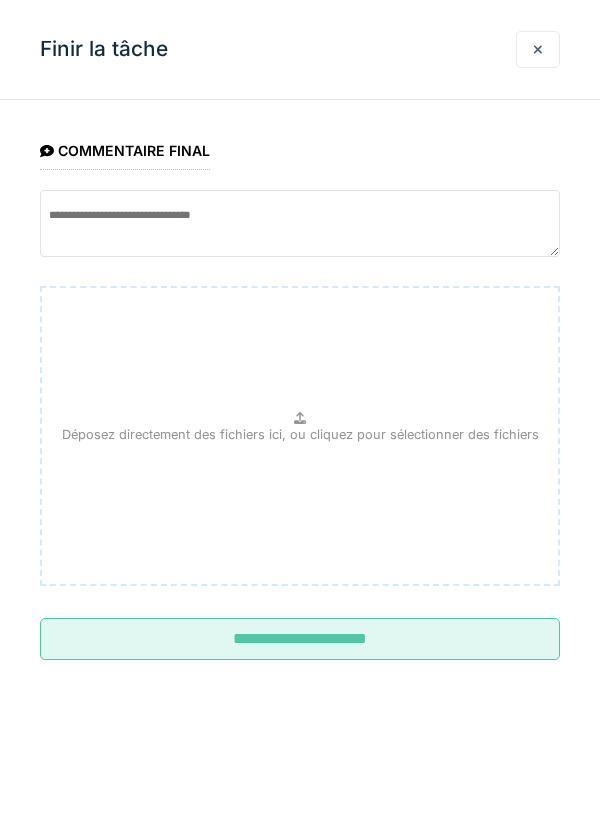 click on "**********" at bounding box center (300, 639) 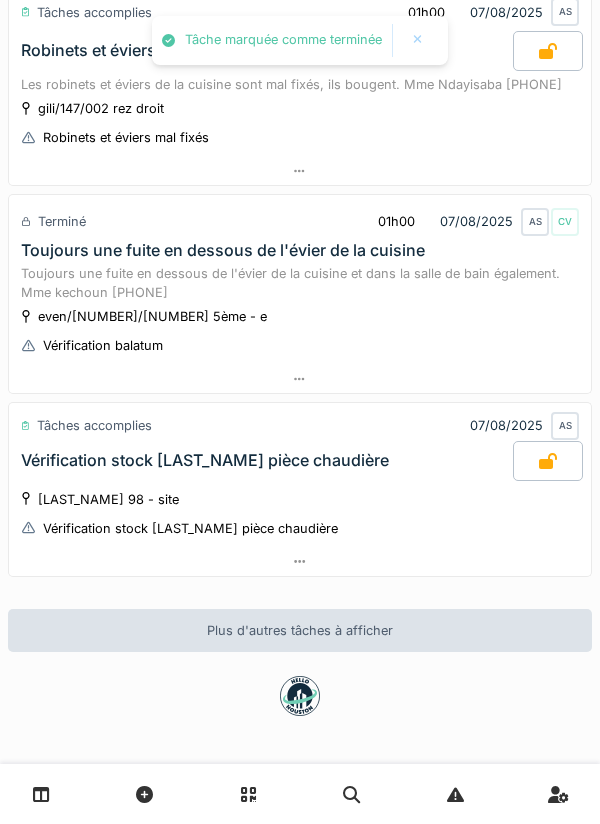 scroll, scrollTop: 0, scrollLeft: 0, axis: both 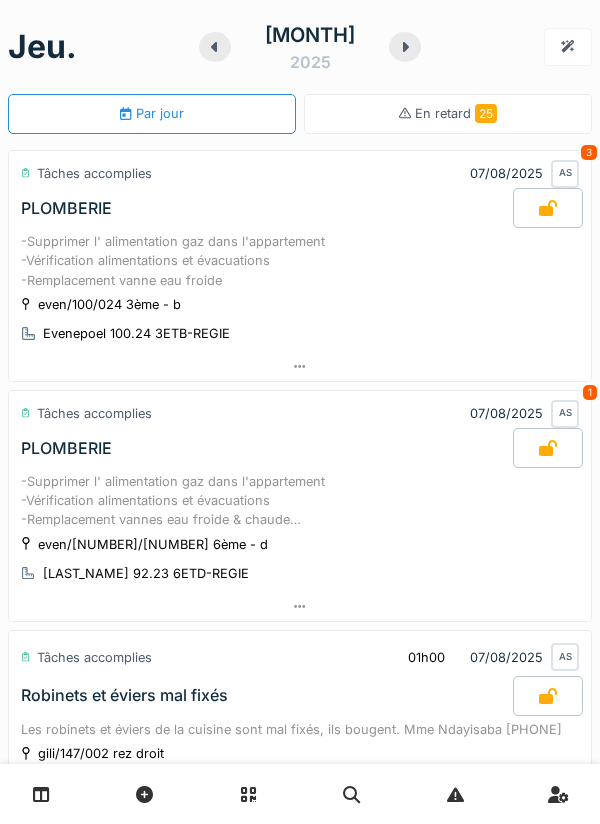 click at bounding box center [405, 47] 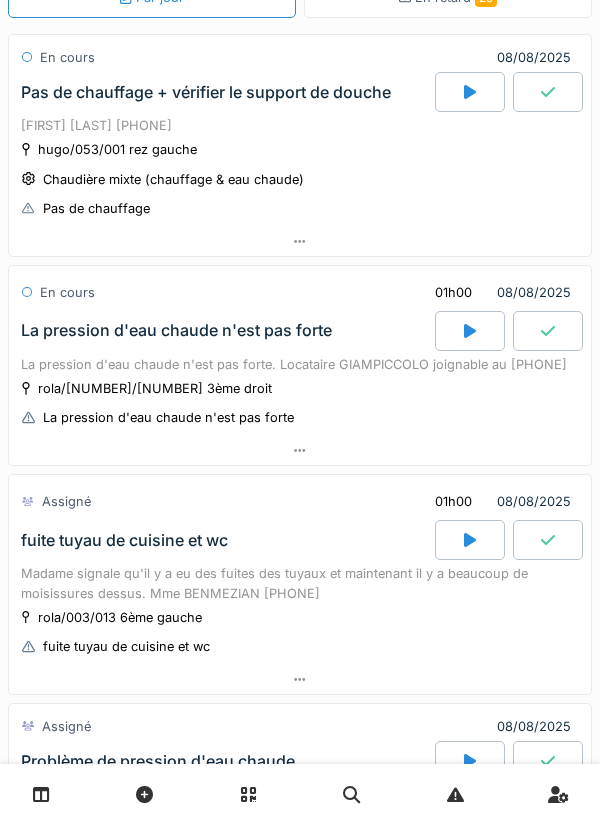 scroll, scrollTop: 0, scrollLeft: 0, axis: both 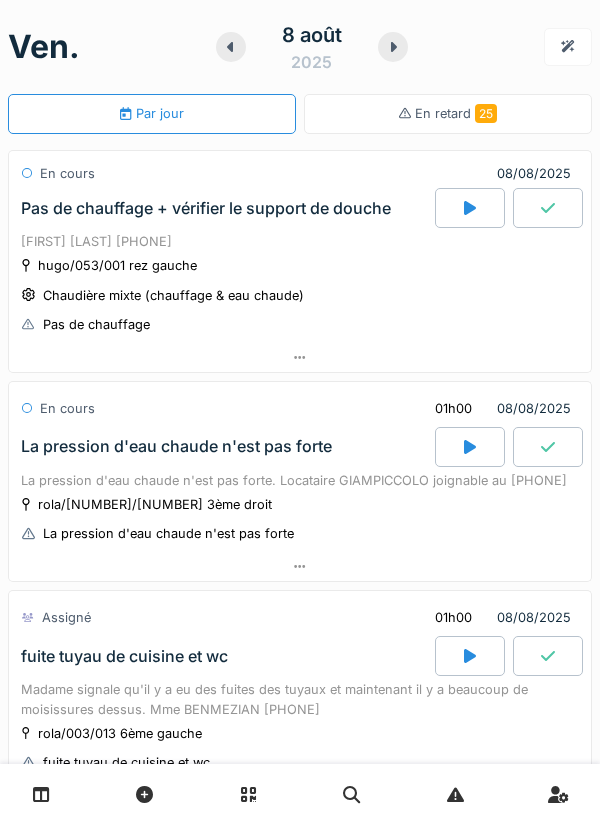 click on "hugo/053/001 rez gauche Chaudière mixte (chauffage & eau chaude) Pas de chauffage" at bounding box center (300, 295) 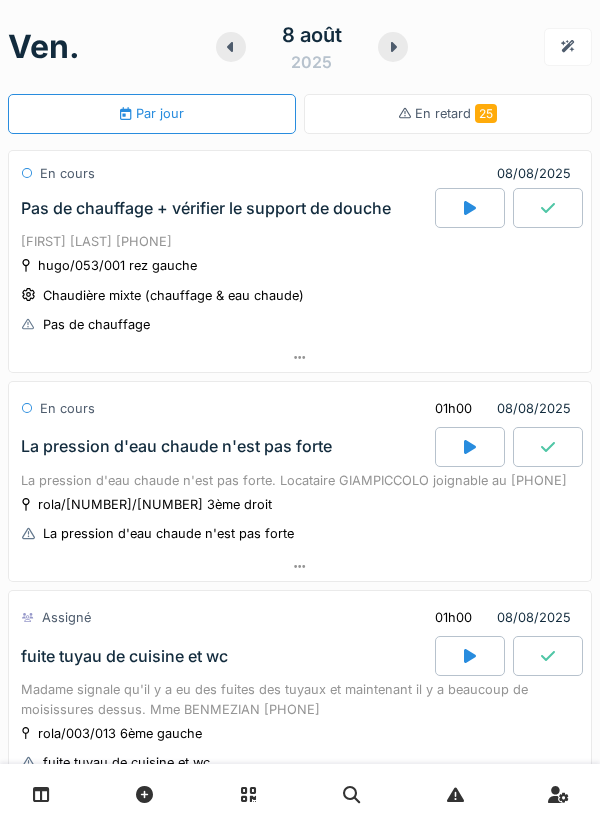 click on "hugo/053/001 rez gauche Chaudière mixte (chauffage & eau chaude) Pas de chauffage" at bounding box center (300, 295) 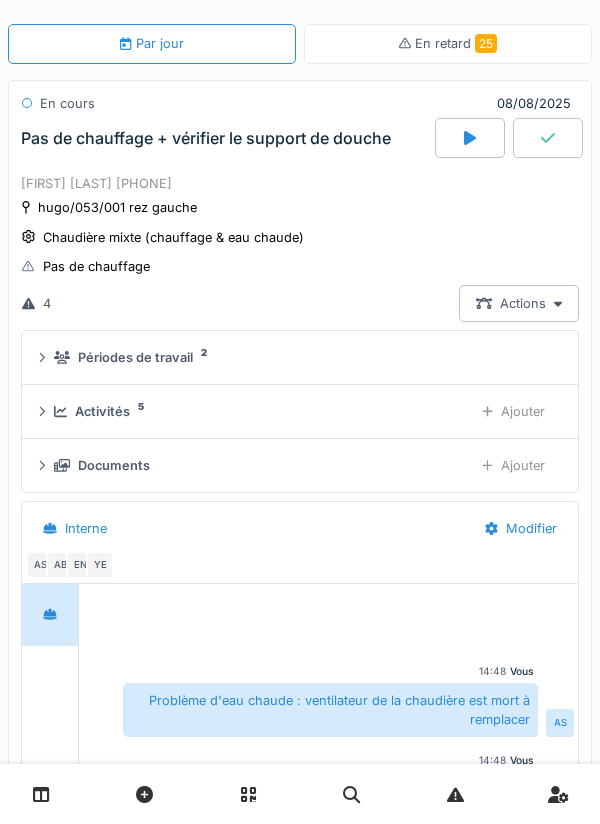 scroll, scrollTop: 359, scrollLeft: 0, axis: vertical 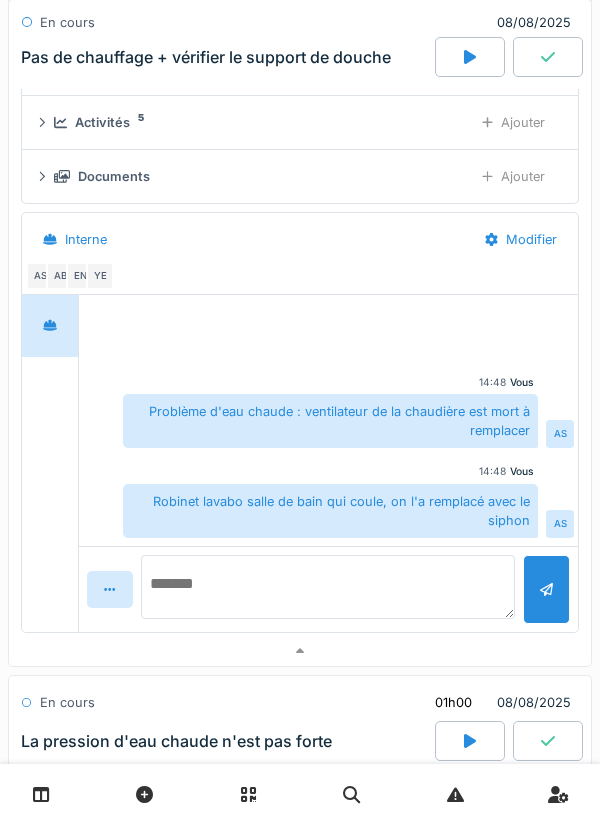 click at bounding box center (328, 587) 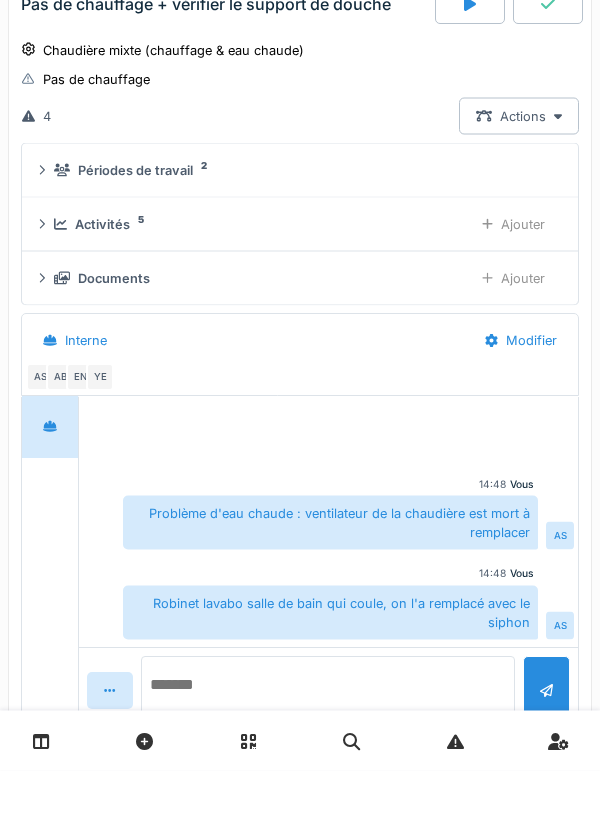 scroll, scrollTop: 223, scrollLeft: 0, axis: vertical 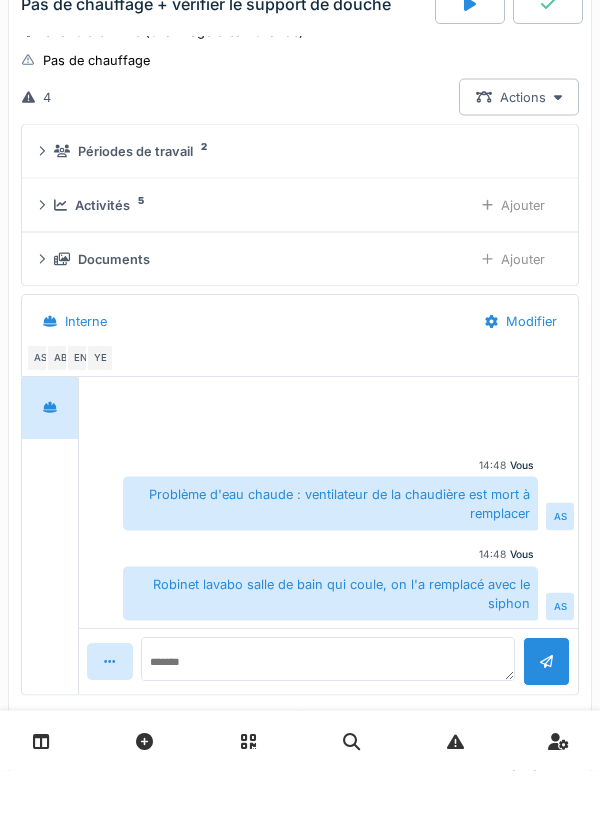click on "Activités 5 Ajouter" at bounding box center (300, 258) 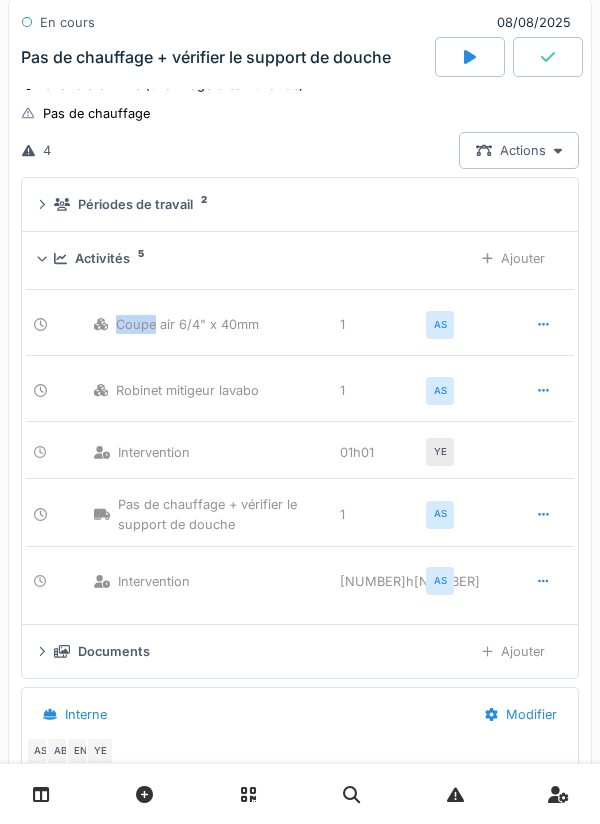 click on "4 Actions" at bounding box center [300, 150] 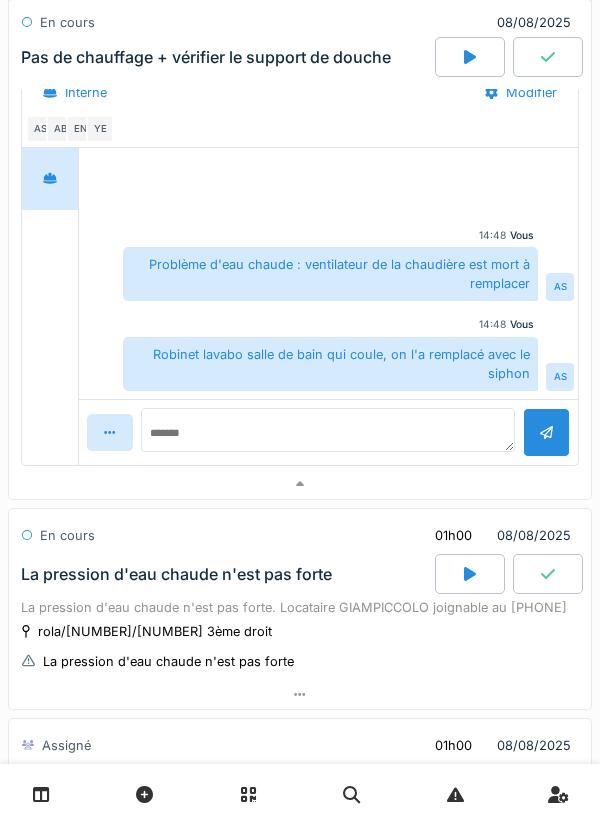 scroll, scrollTop: 885, scrollLeft: 0, axis: vertical 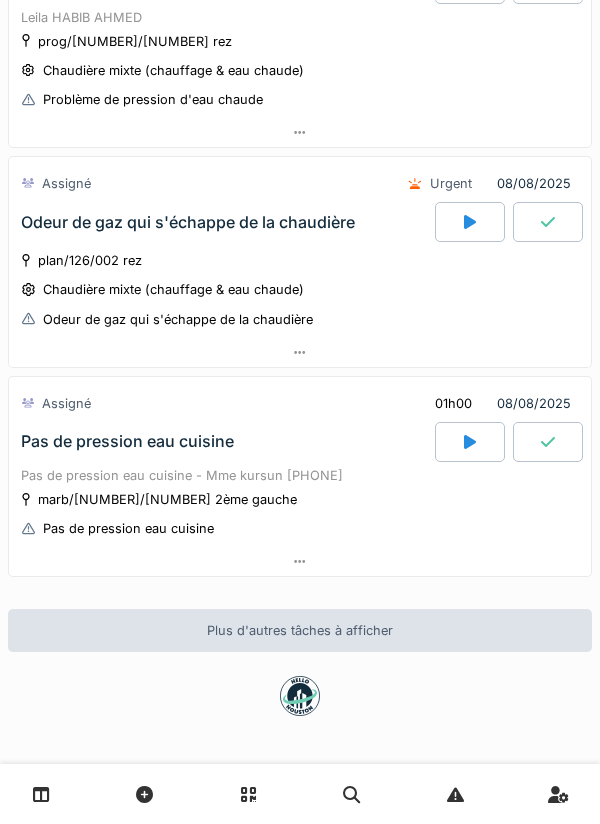 click at bounding box center (470, 442) 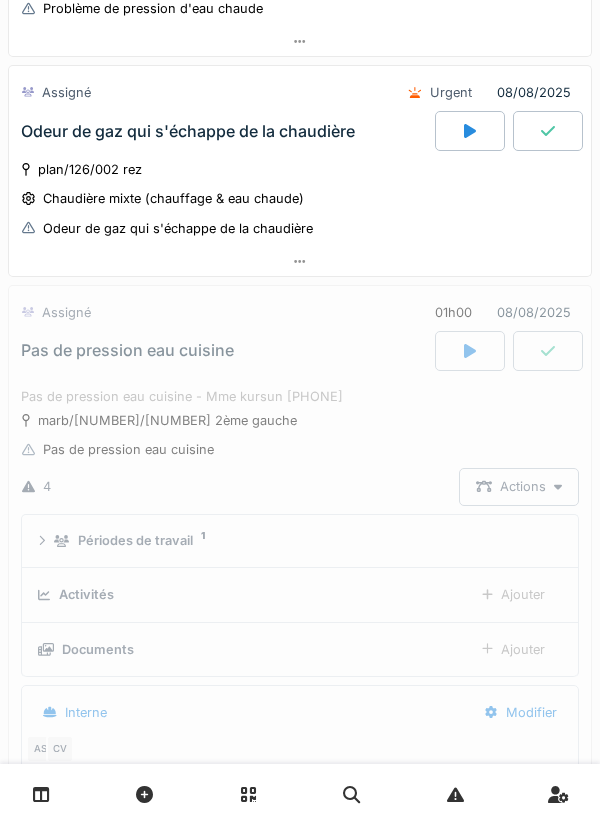 scroll, scrollTop: 2181, scrollLeft: 0, axis: vertical 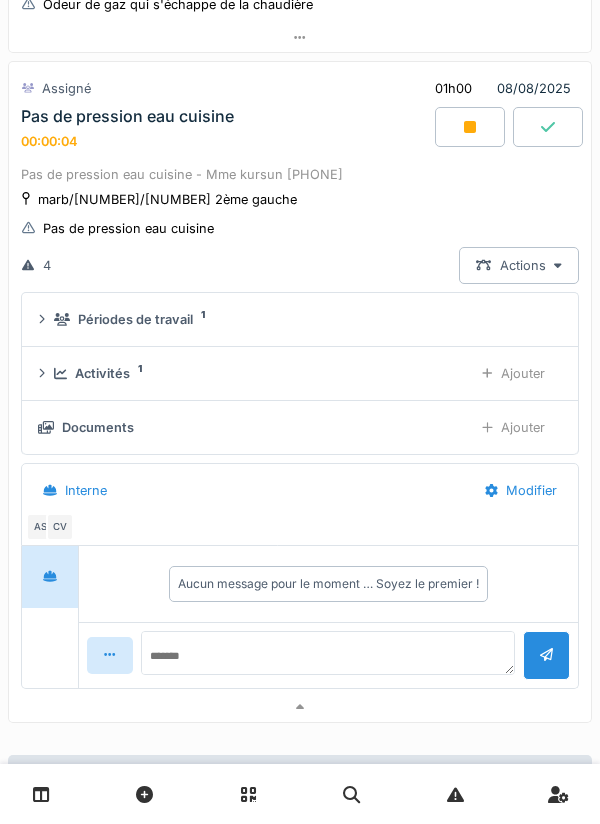 click on "Ajouter" at bounding box center [513, 373] 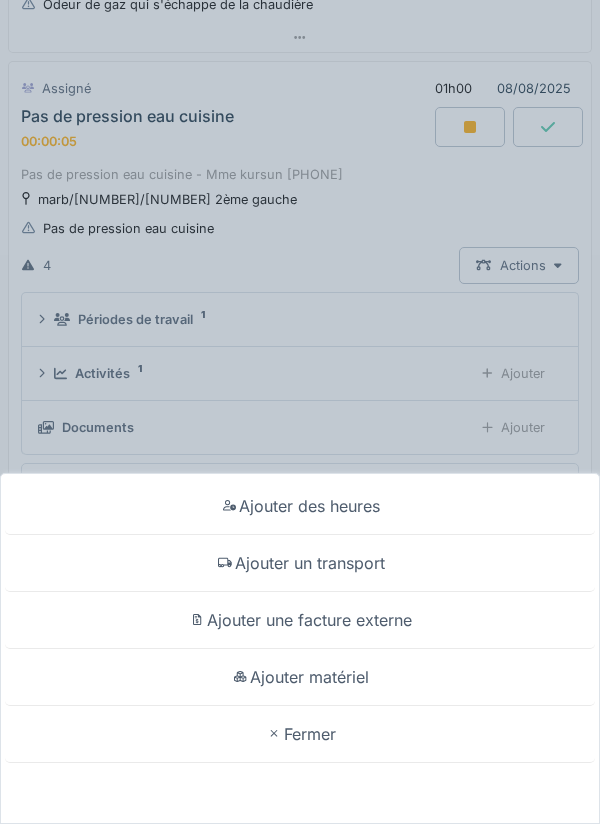 click on "Ajouter un transport" at bounding box center (300, 563) 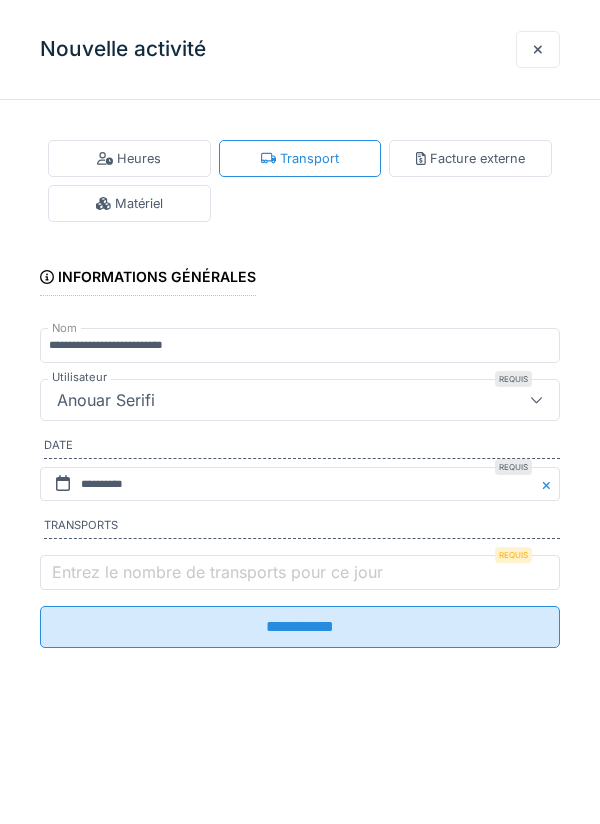 click on "Entrez le nombre de transports pour ce jour" at bounding box center (217, 572) 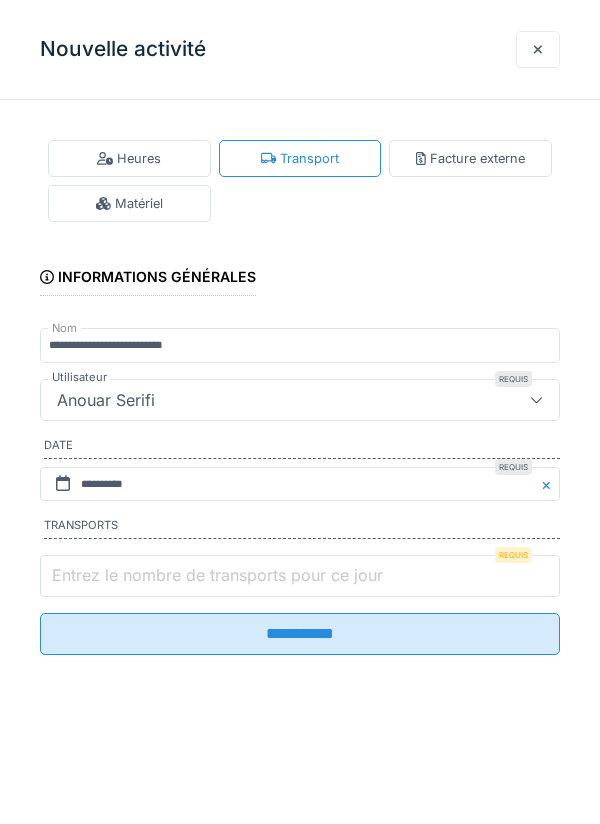 click on "Entrez le nombre de transports pour ce jour" at bounding box center (300, 576) 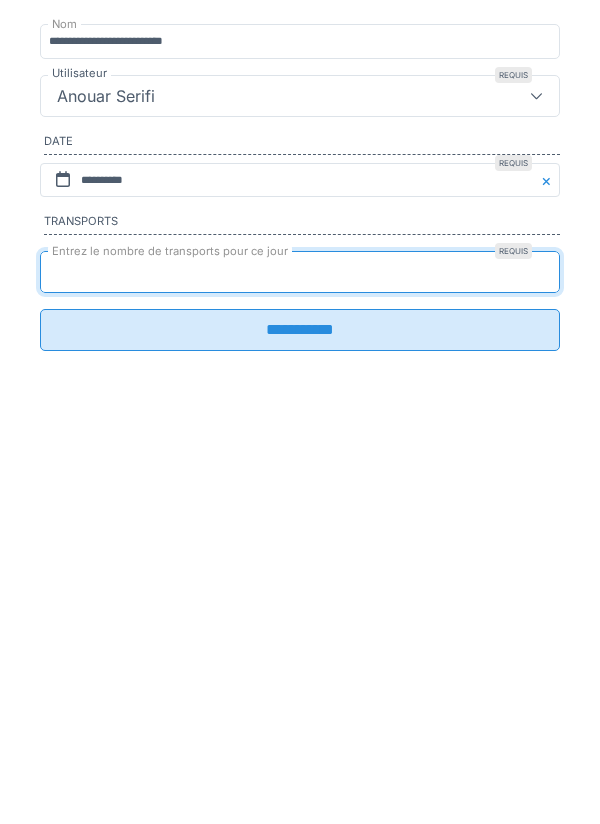 type on "*" 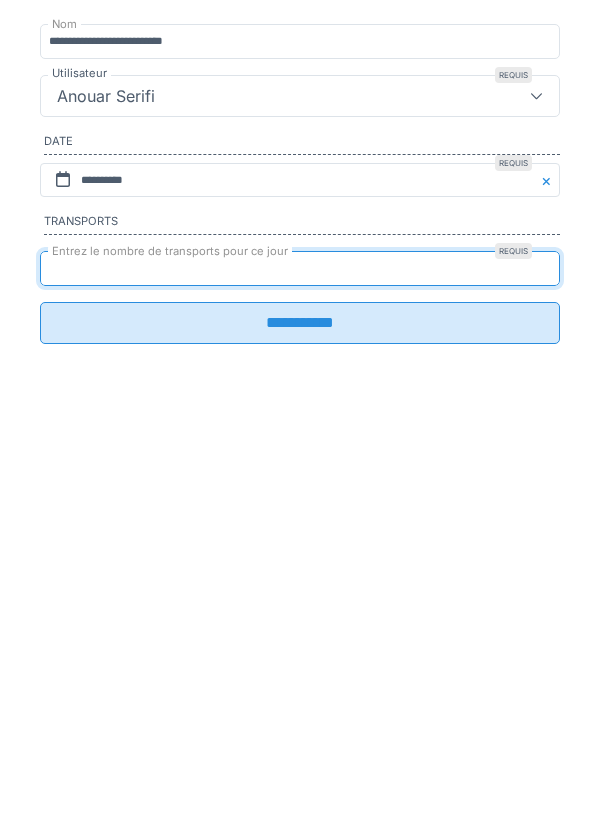 click on "**********" at bounding box center (300, 627) 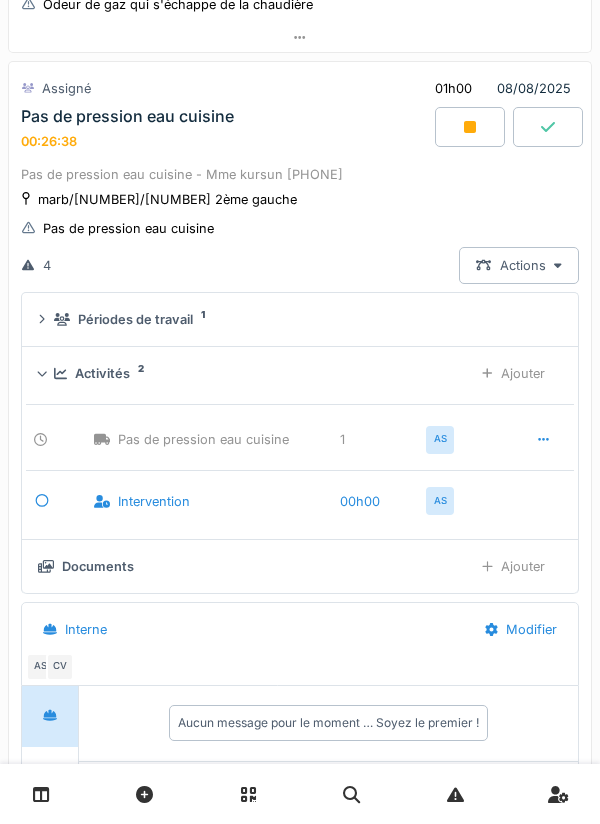 click at bounding box center [470, 127] 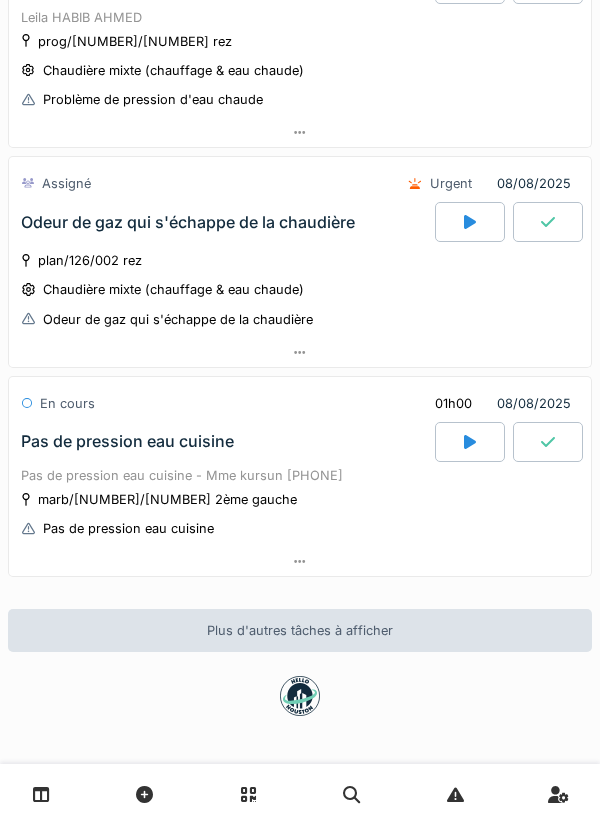 scroll, scrollTop: 1886, scrollLeft: 0, axis: vertical 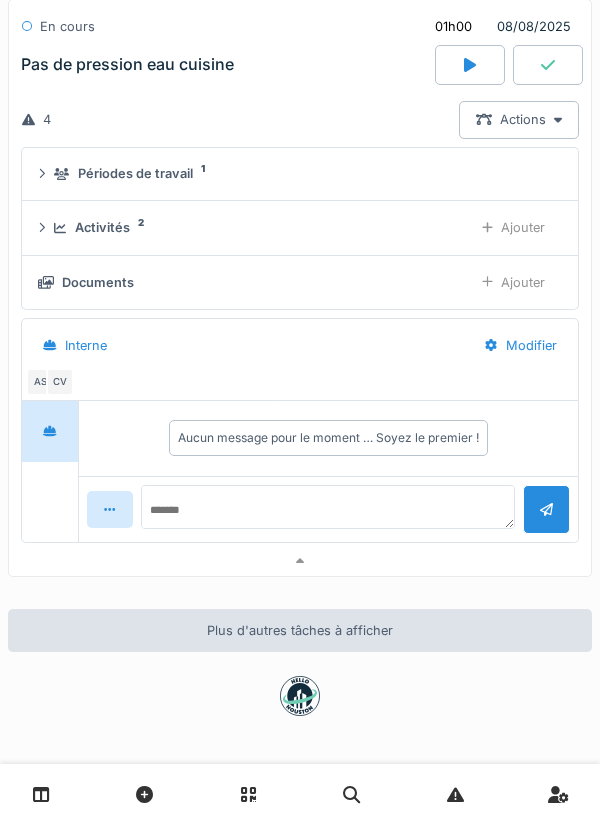 click on "Ajouter" at bounding box center [513, 282] 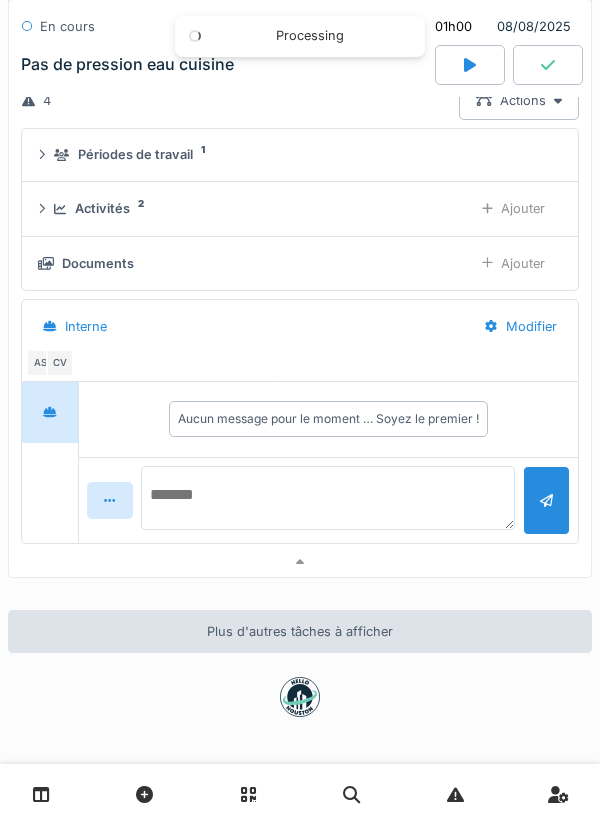 click at bounding box center [328, 498] 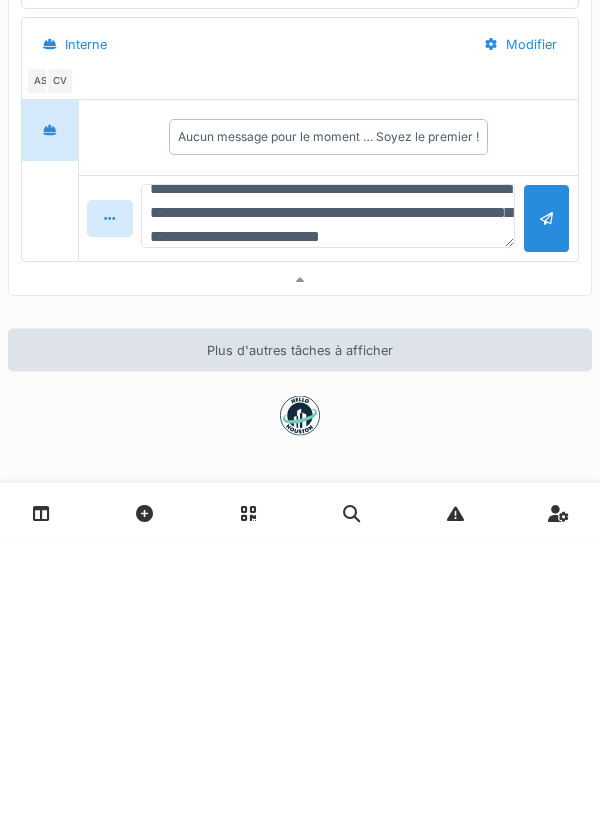 scroll, scrollTop: 48, scrollLeft: 0, axis: vertical 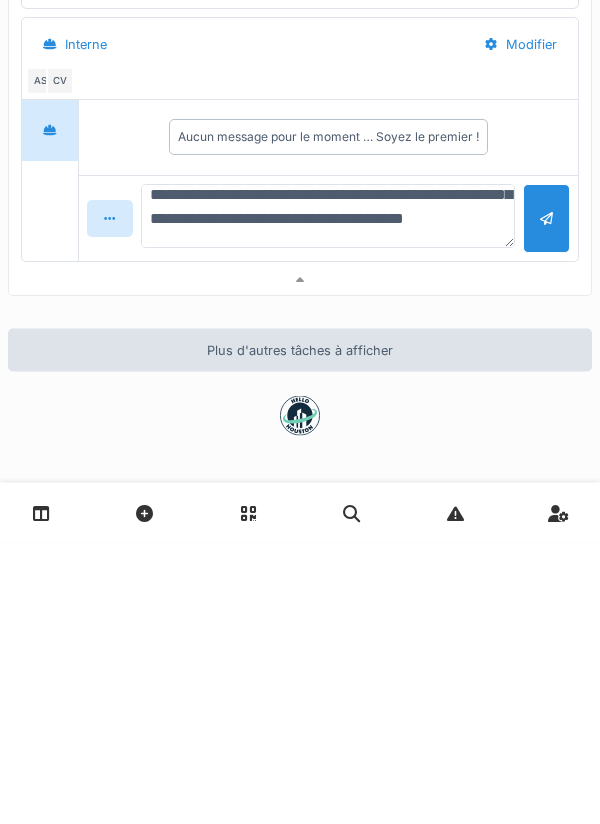 type on "**********" 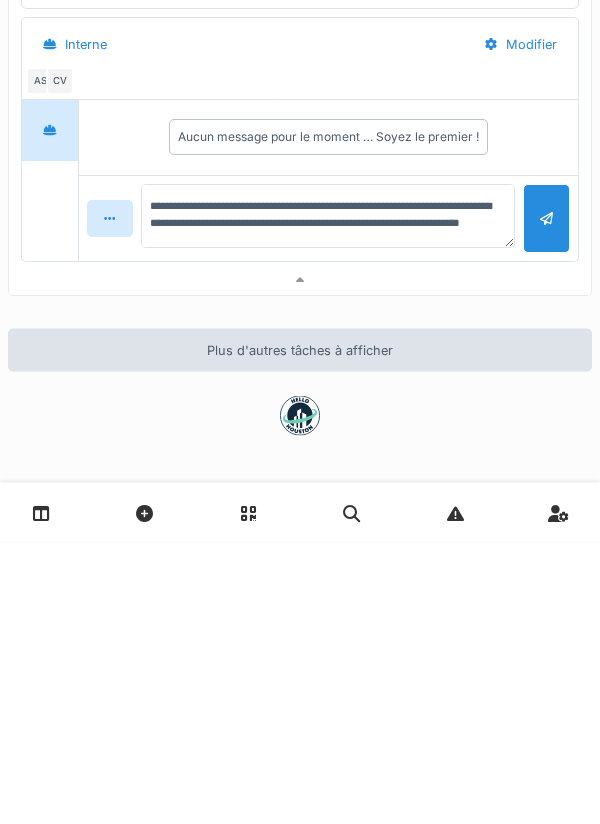 click at bounding box center [546, 500] 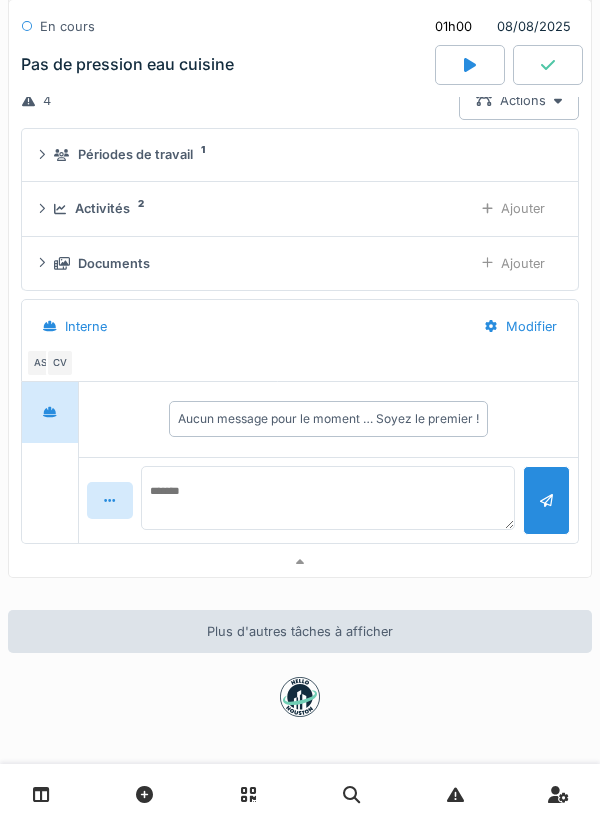 scroll, scrollTop: 0, scrollLeft: 0, axis: both 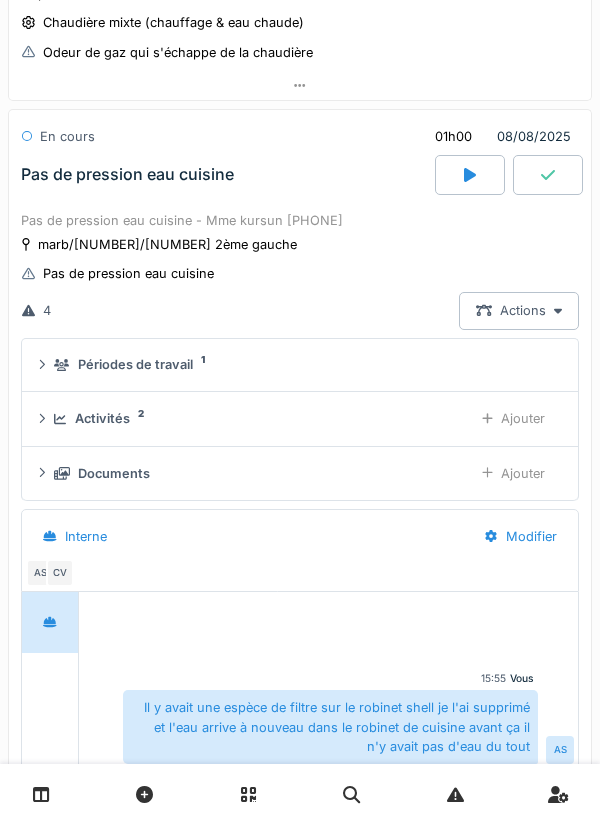 click on "Ajouter" at bounding box center [513, 473] 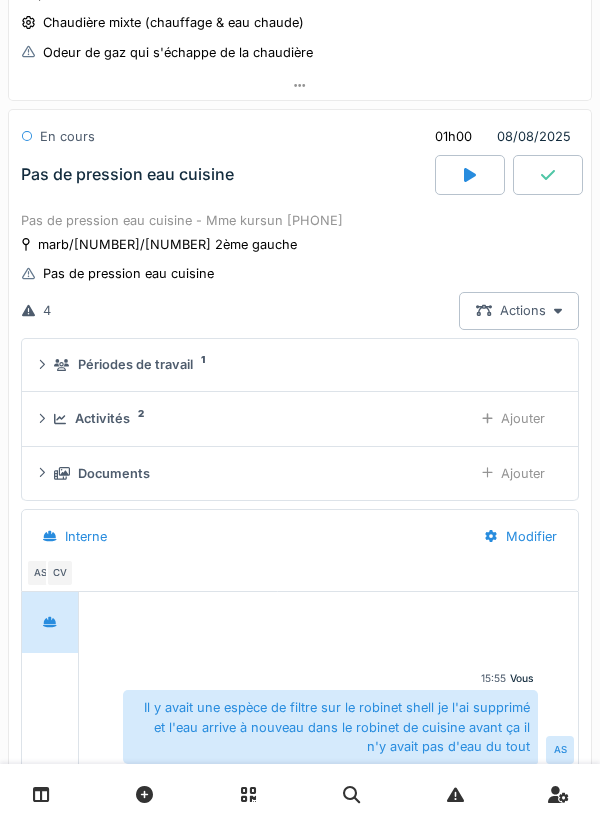 click on "Documents Ajouter" at bounding box center [300, 473] 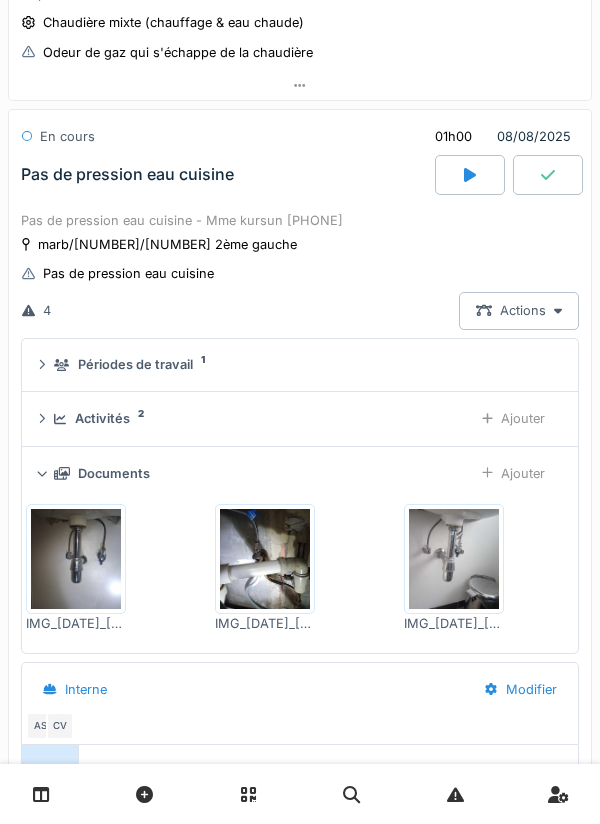 click at bounding box center (548, 175) 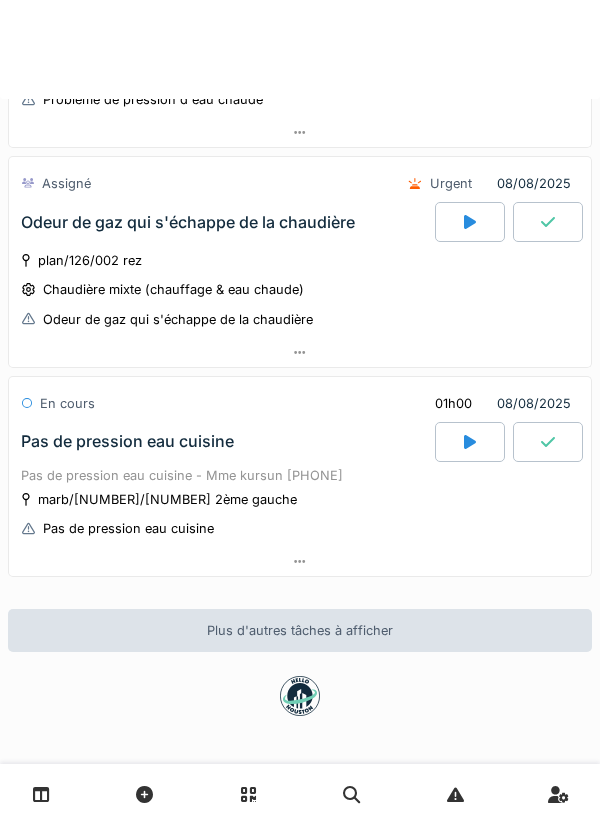 scroll, scrollTop: 1886, scrollLeft: 0, axis: vertical 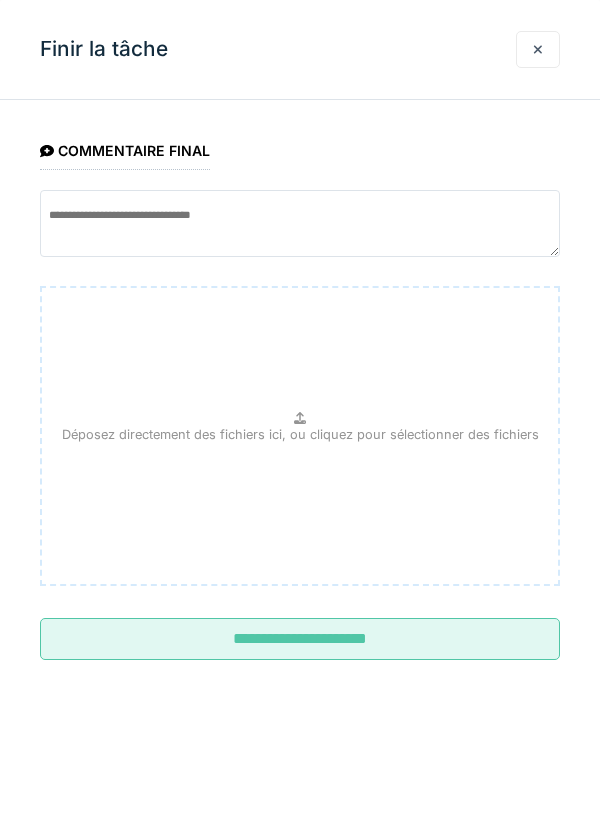 click on "**********" at bounding box center [300, 639] 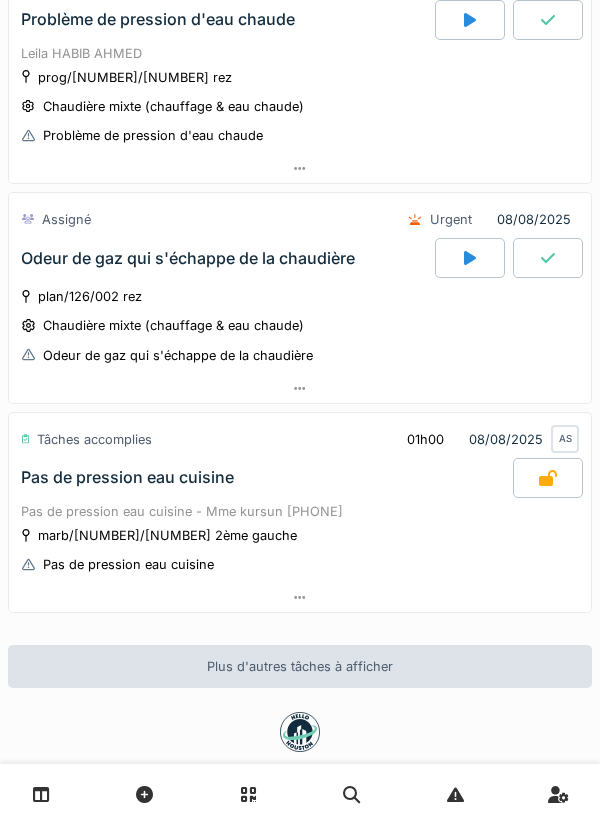 scroll, scrollTop: 1798, scrollLeft: 0, axis: vertical 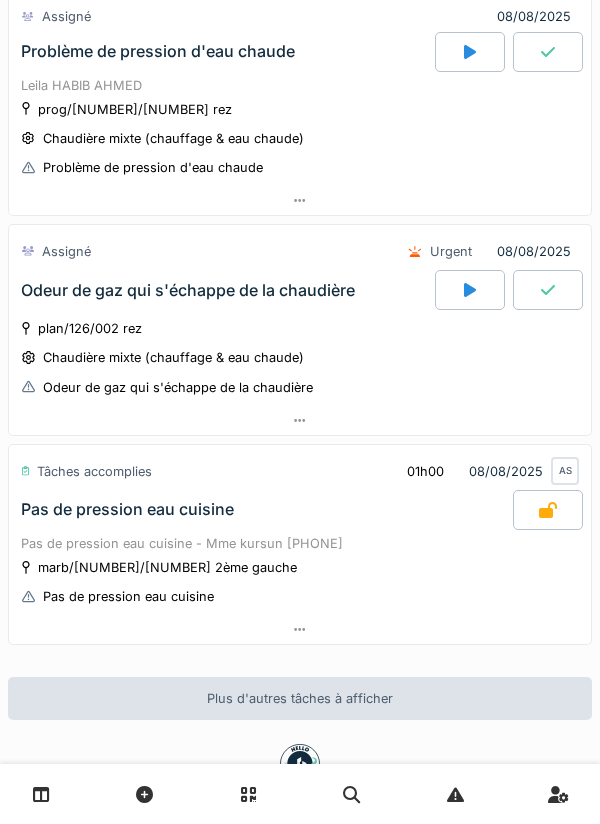 click on "Odeur de gaz qui s'échappe de la chaudière" at bounding box center [226, 290] 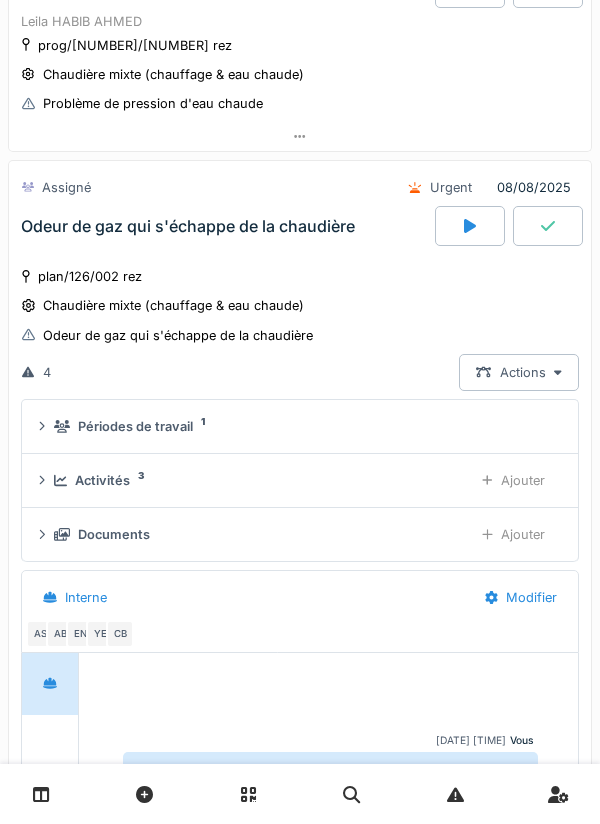 scroll, scrollTop: 1864, scrollLeft: 0, axis: vertical 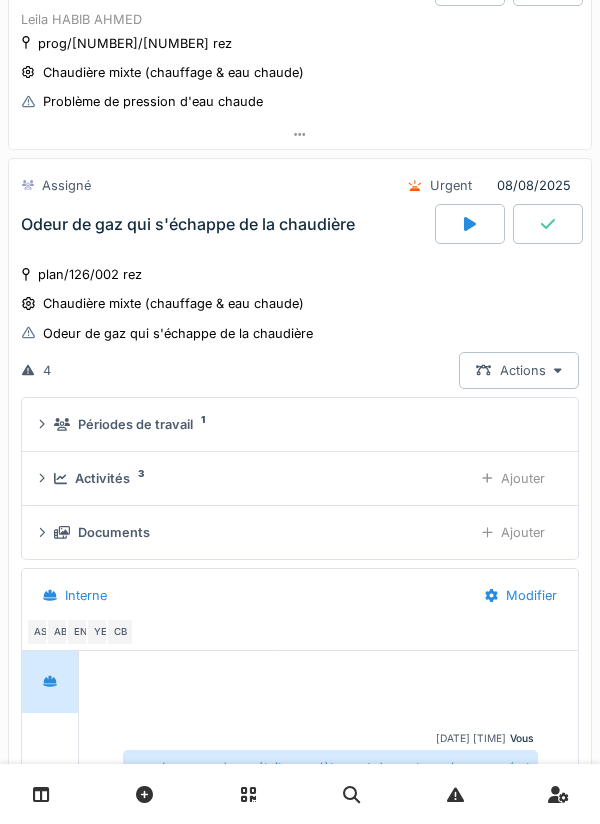 click on "Interne" at bounding box center (247, 595) 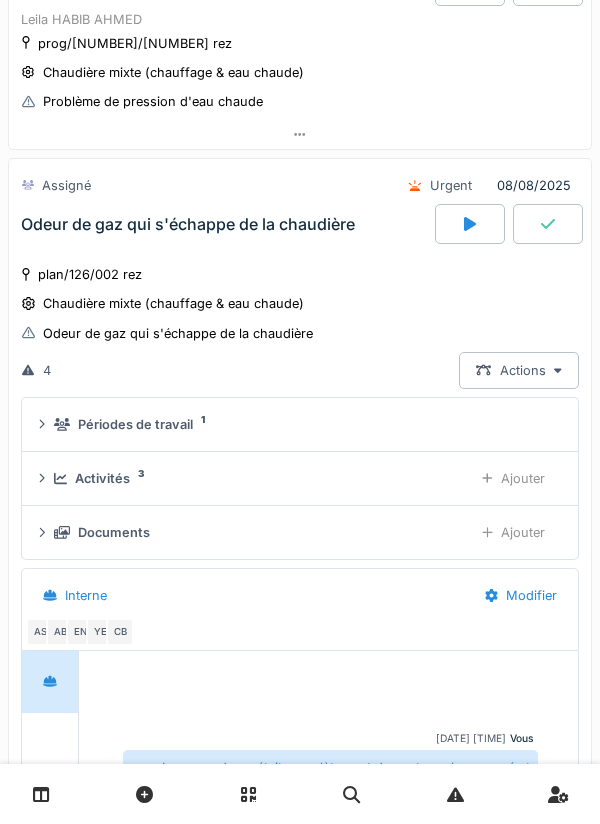 click on "YE" at bounding box center (100, 632) 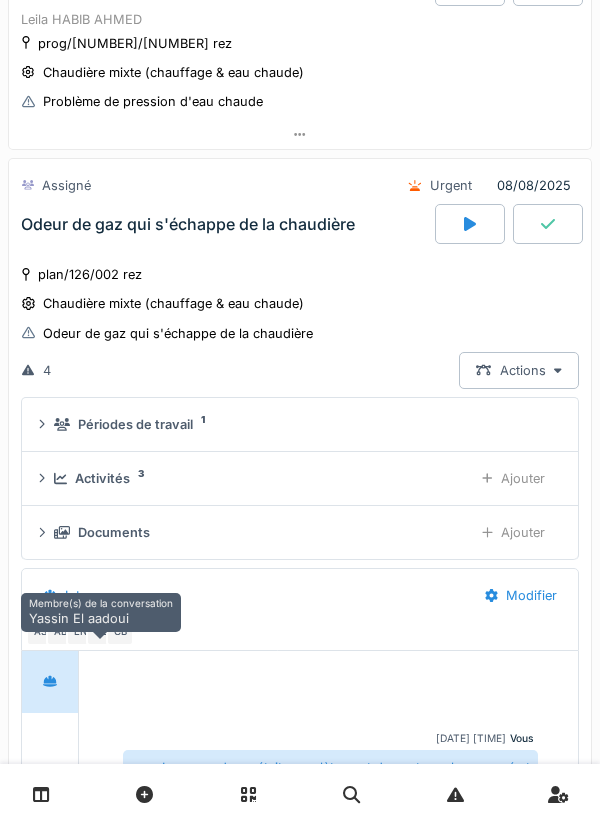 click on "EN" at bounding box center [80, 632] 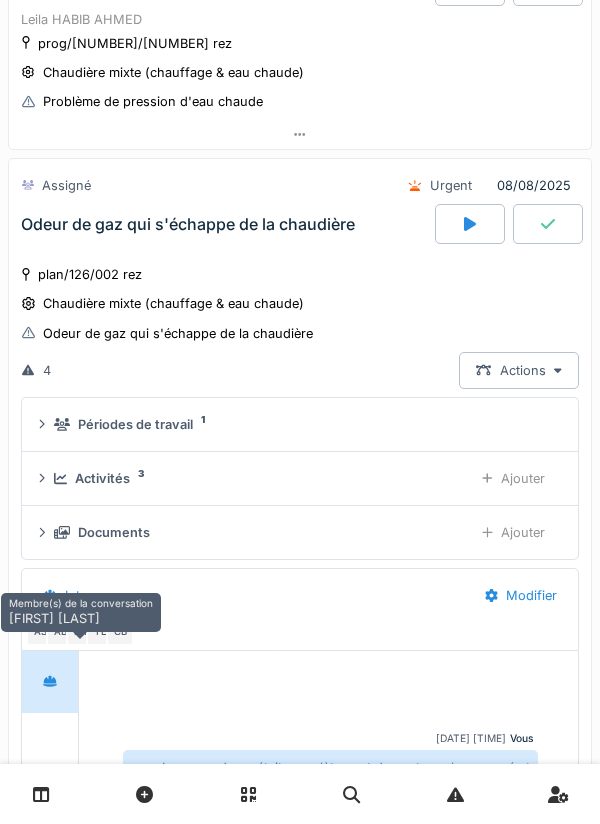 click on "CB" at bounding box center [120, 632] 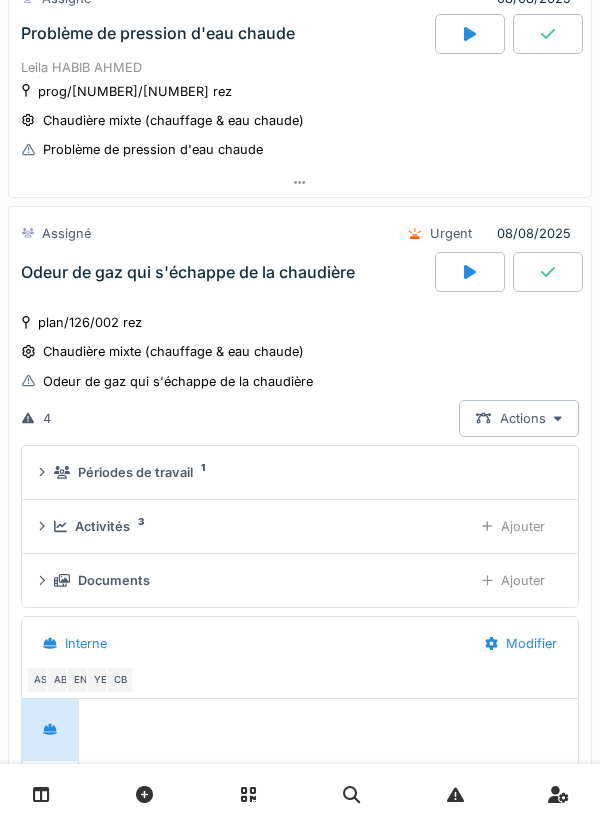 scroll, scrollTop: 1799, scrollLeft: 0, axis: vertical 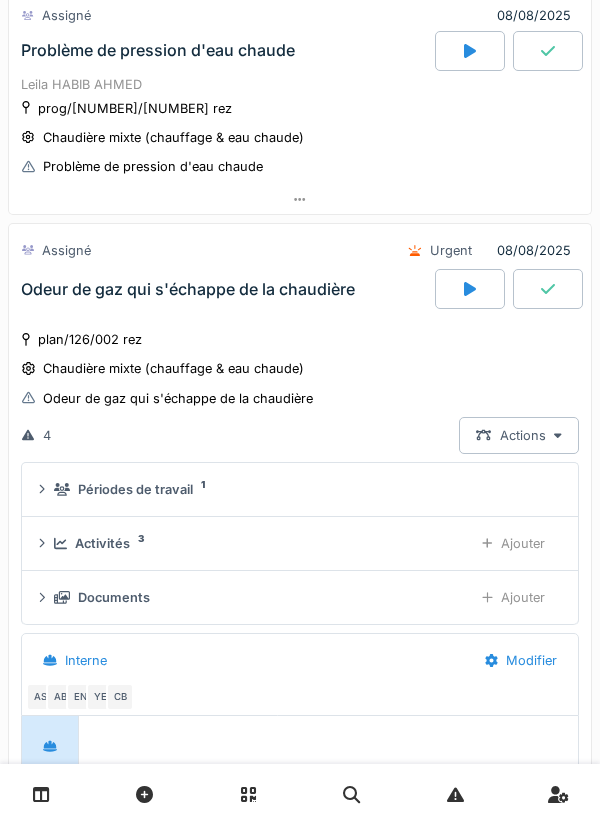 click on "Documents Ajouter" at bounding box center [300, 597] 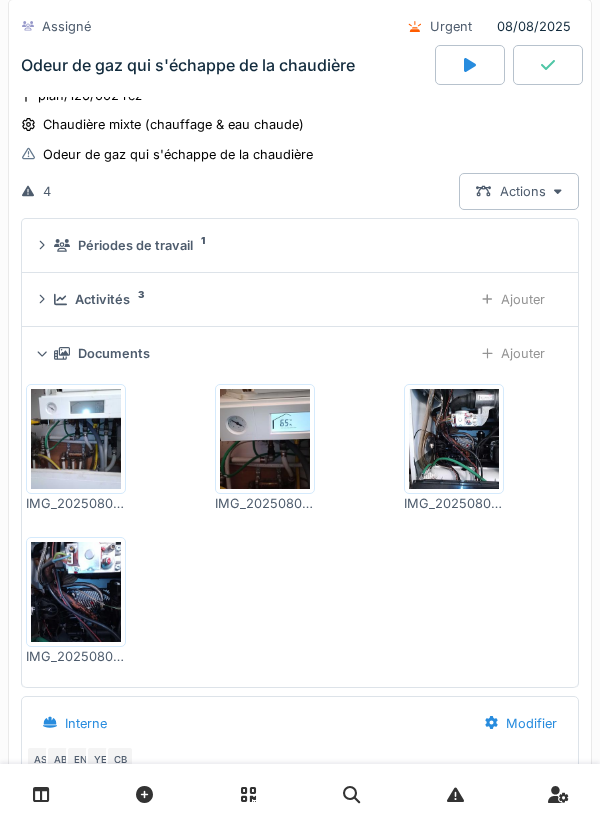 scroll, scrollTop: 2049, scrollLeft: 0, axis: vertical 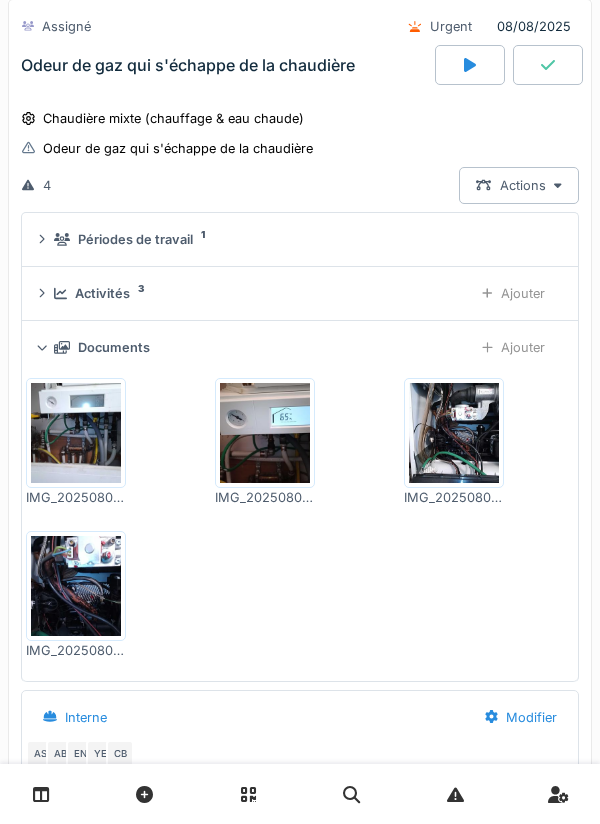 click at bounding box center [76, 433] 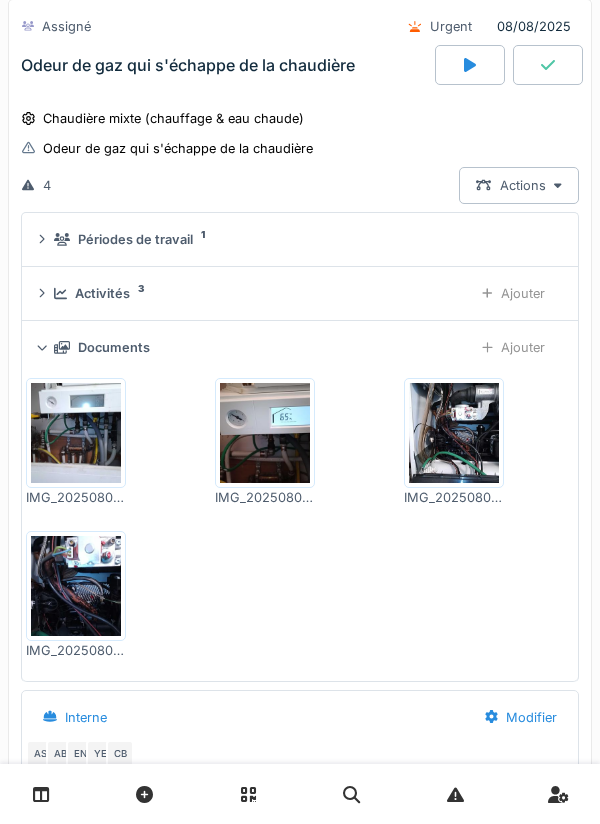 click at bounding box center [265, 433] 